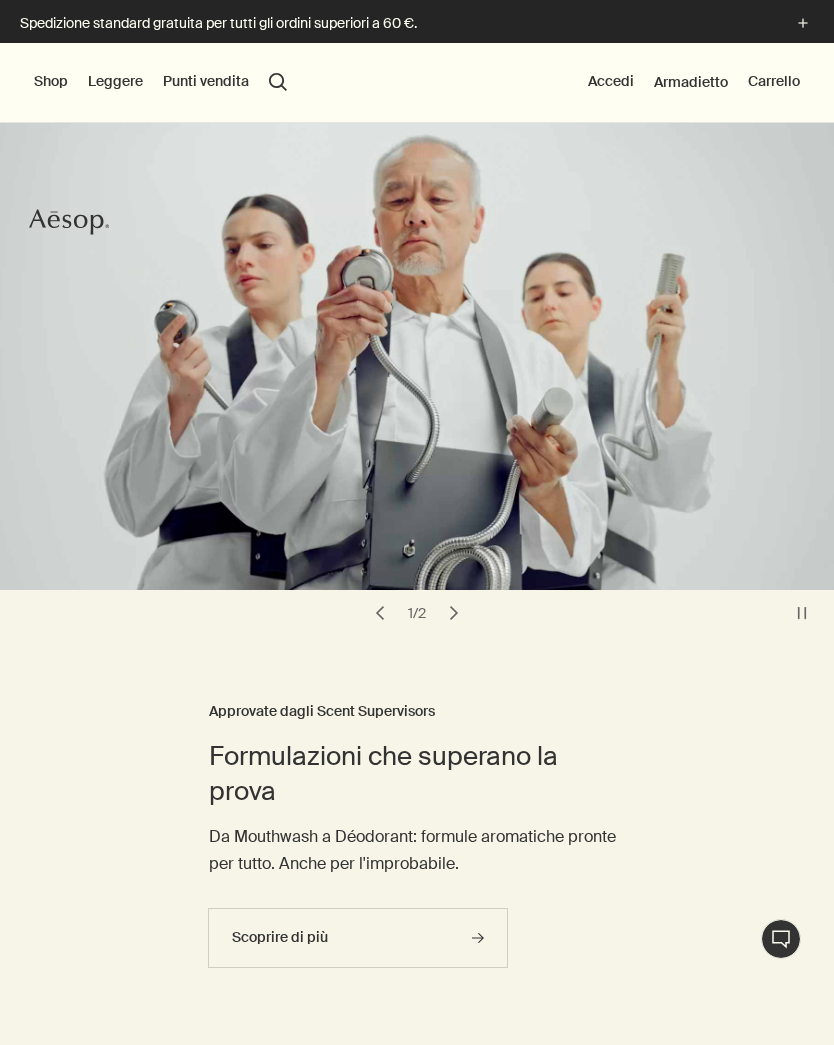 scroll, scrollTop: 0, scrollLeft: 0, axis: both 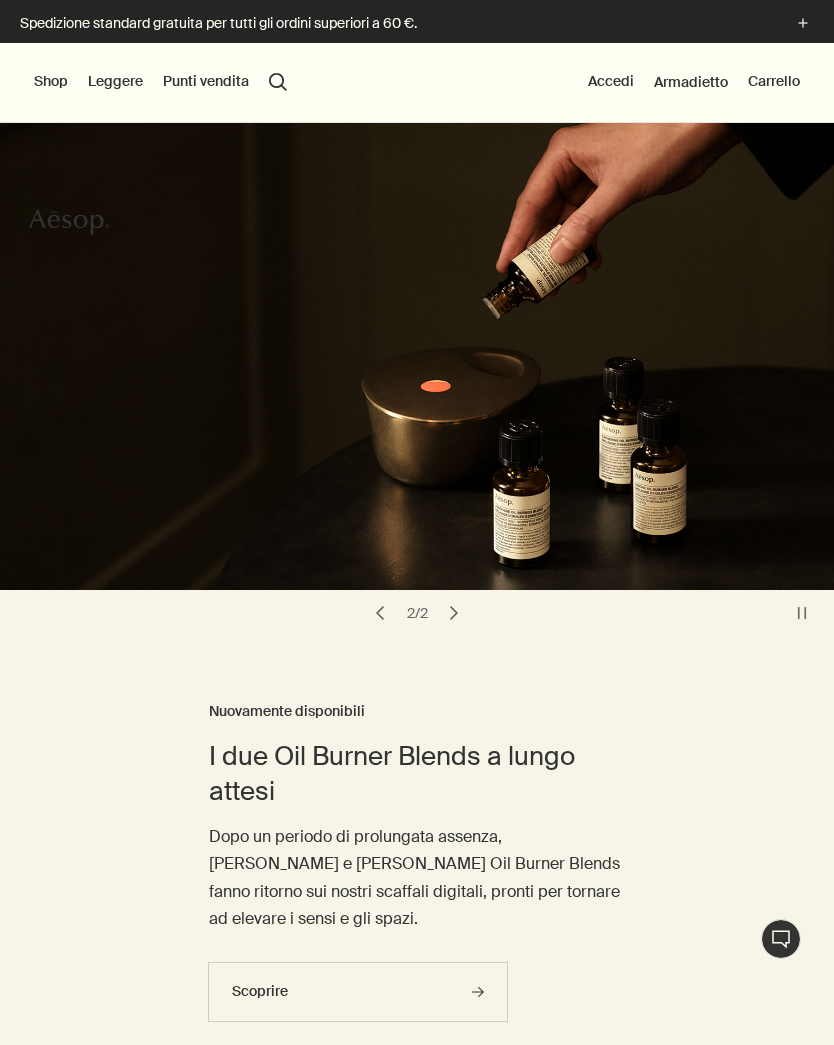 click on "Shop" at bounding box center (51, 82) 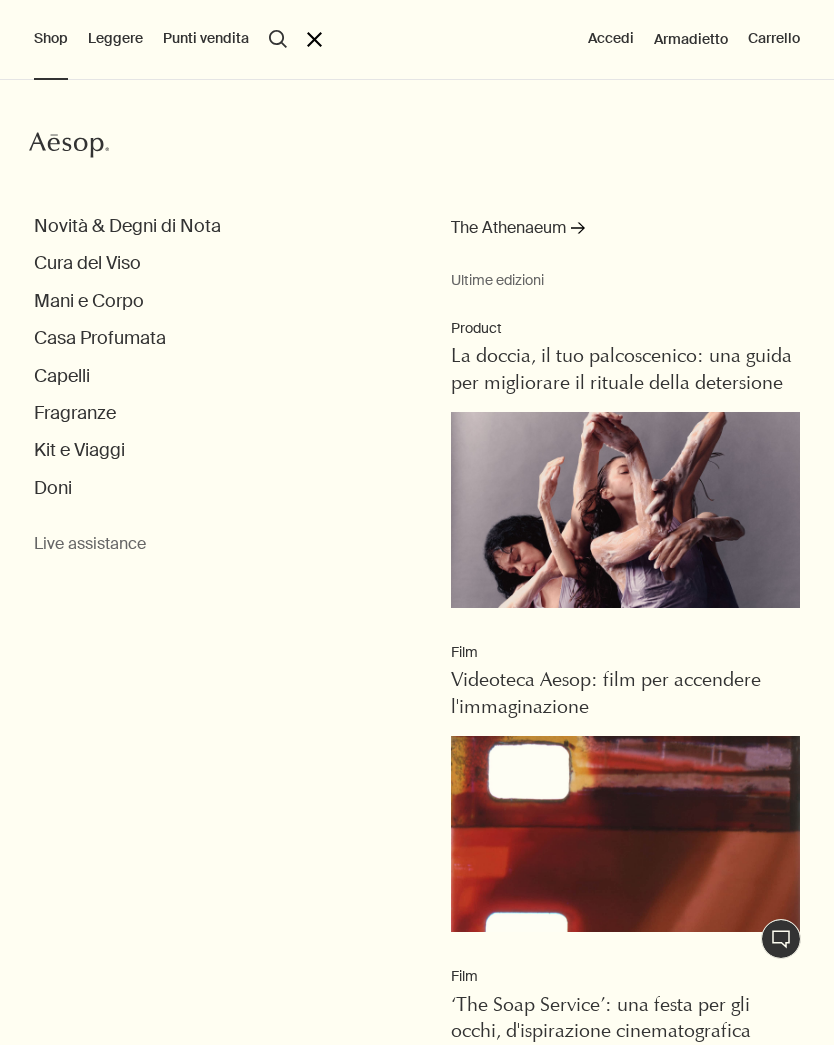 click on "Casa Profumata" at bounding box center [100, 338] 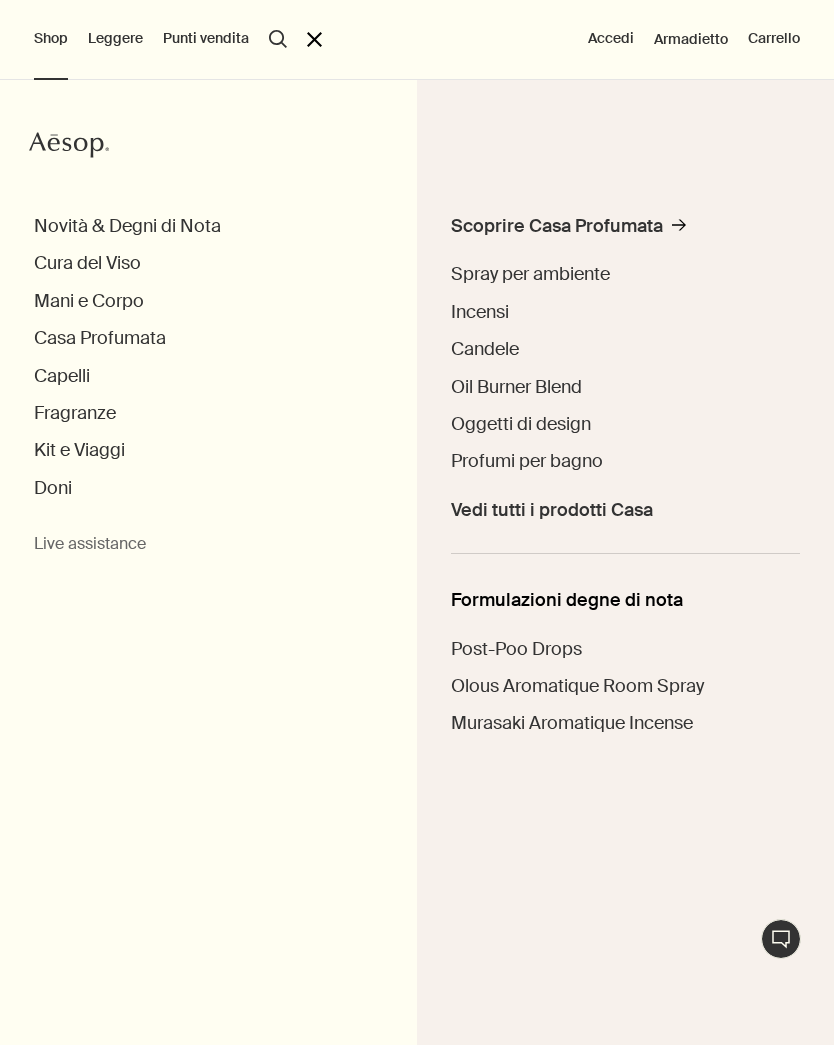 click on "Spray per ambiente" at bounding box center [530, 274] 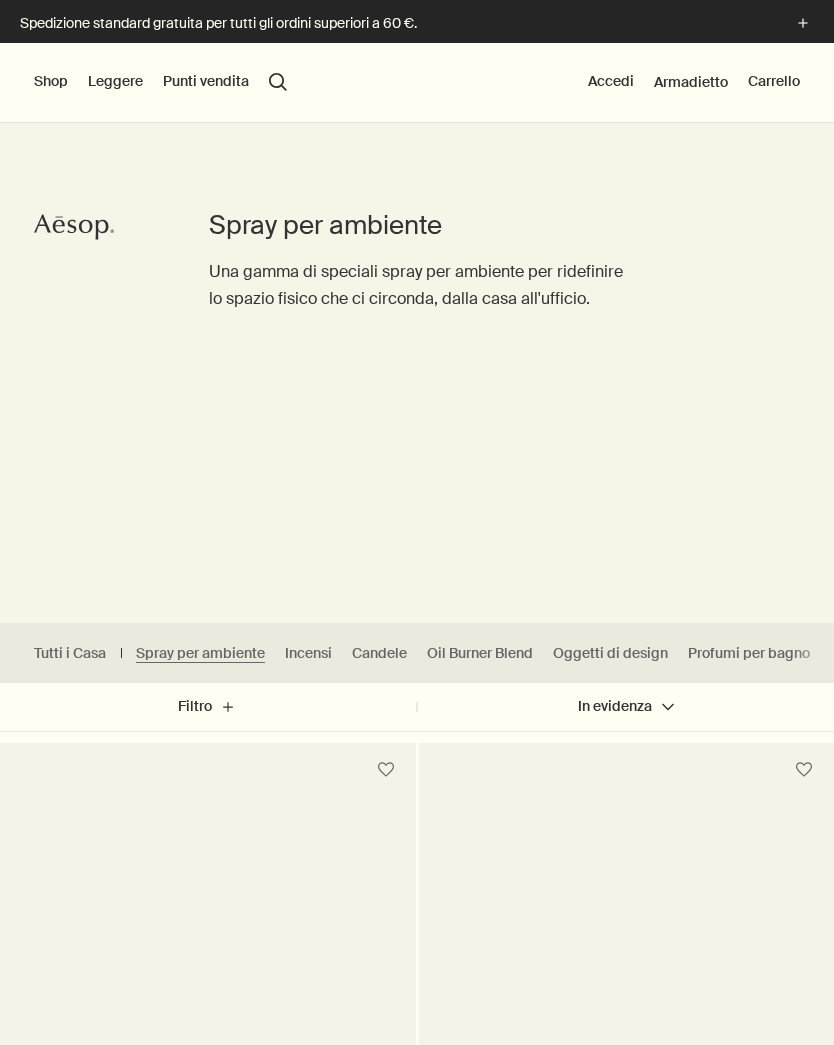 scroll, scrollTop: 0, scrollLeft: 0, axis: both 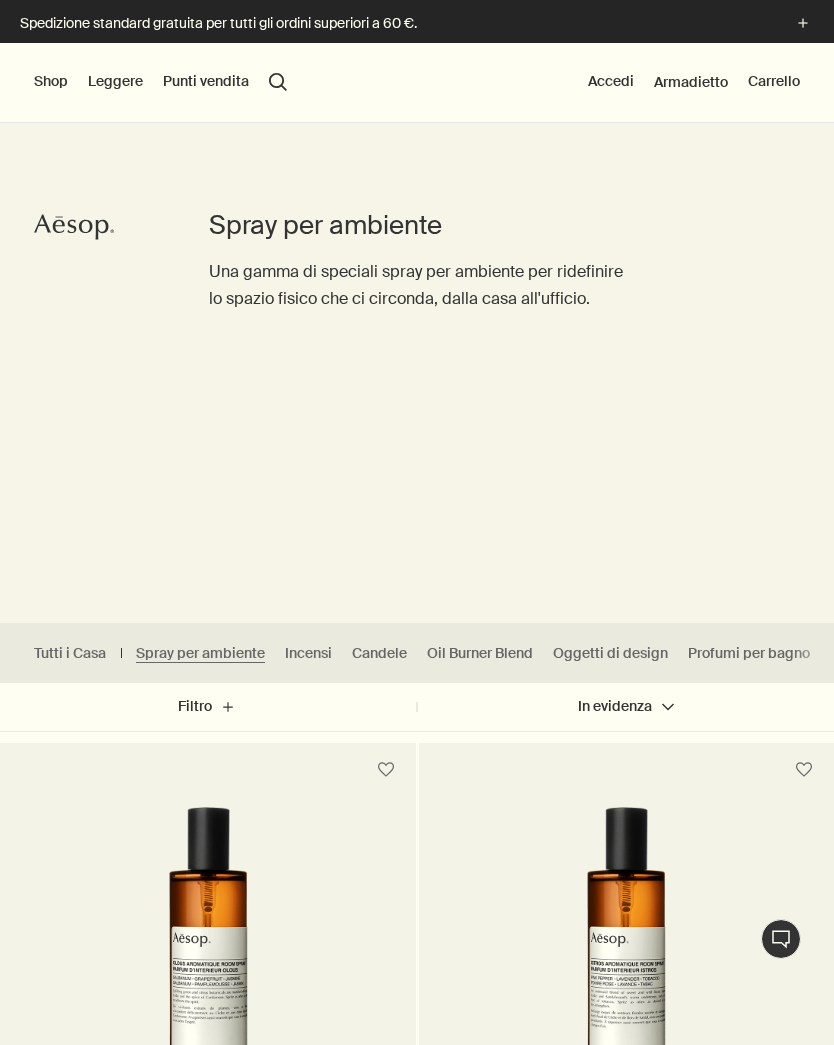click on "Shop" at bounding box center [51, 82] 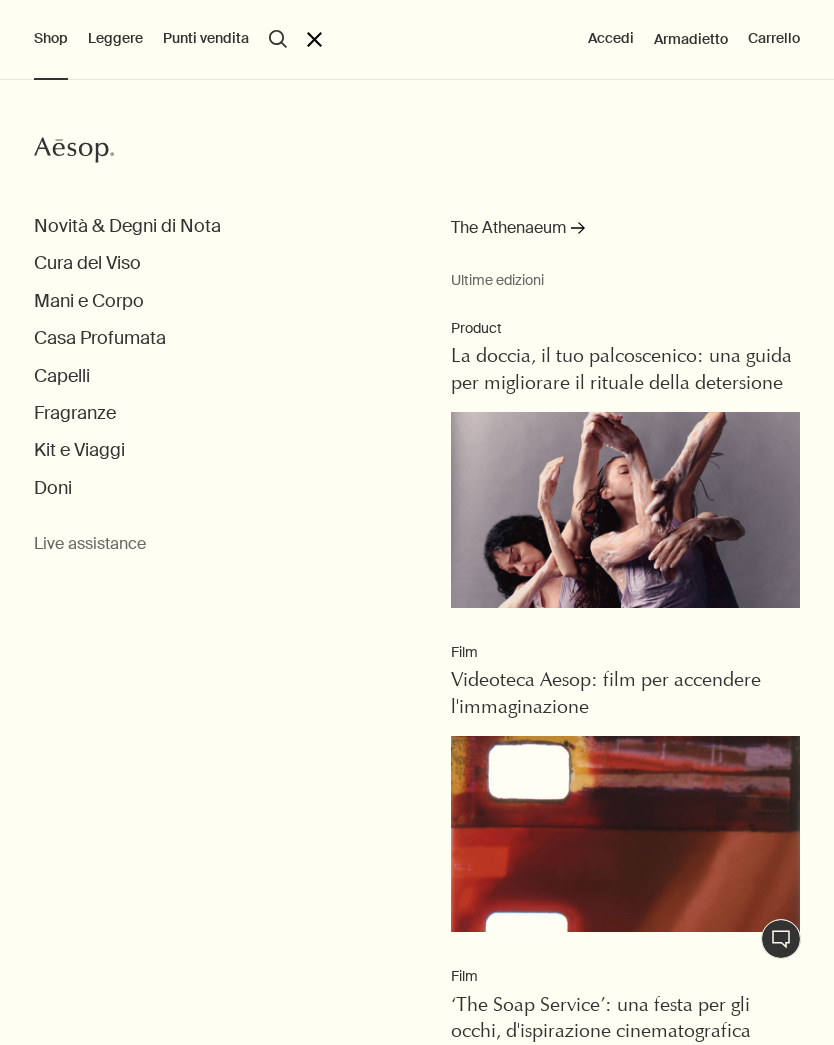 click on "Casa Profumata" at bounding box center [100, 338] 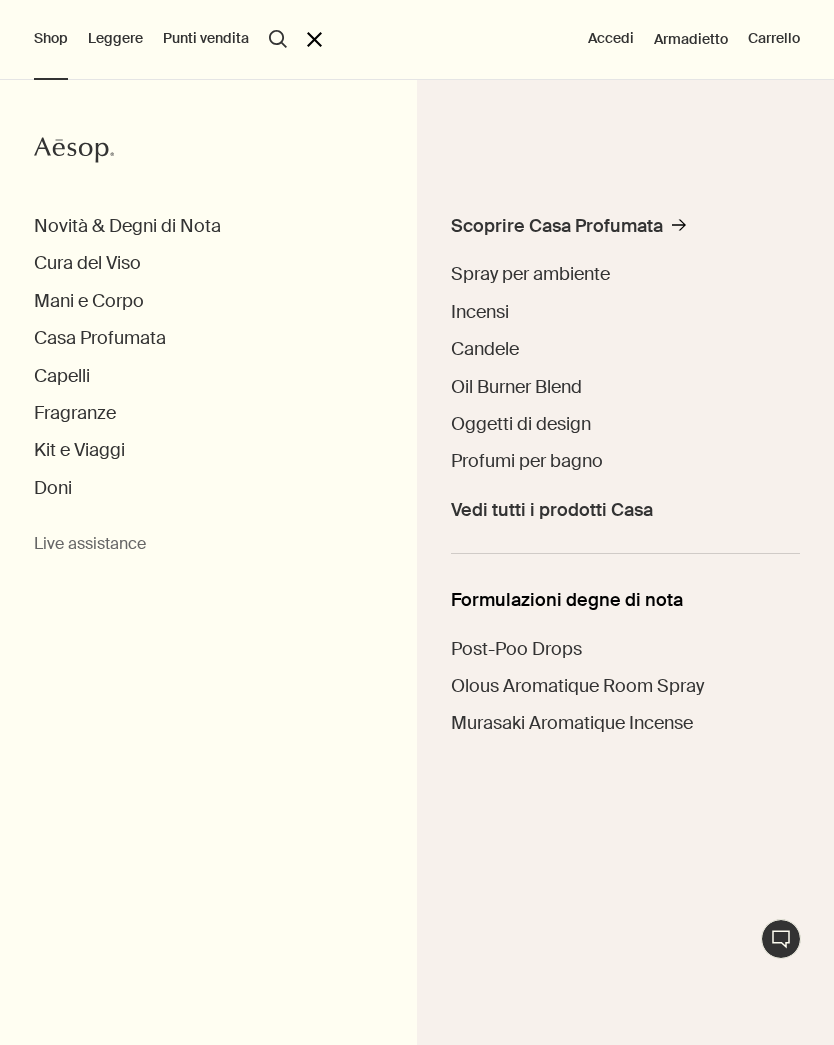 click on "Oil Burner Blend" at bounding box center [516, 387] 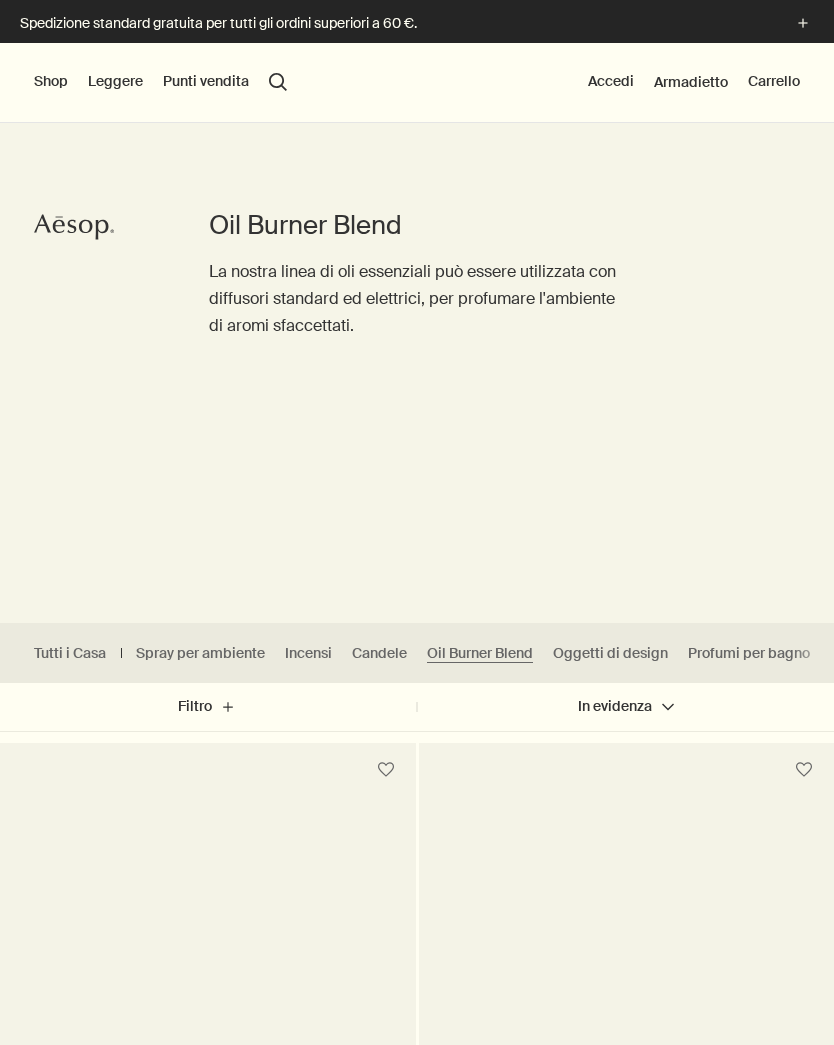 scroll, scrollTop: 0, scrollLeft: 0, axis: both 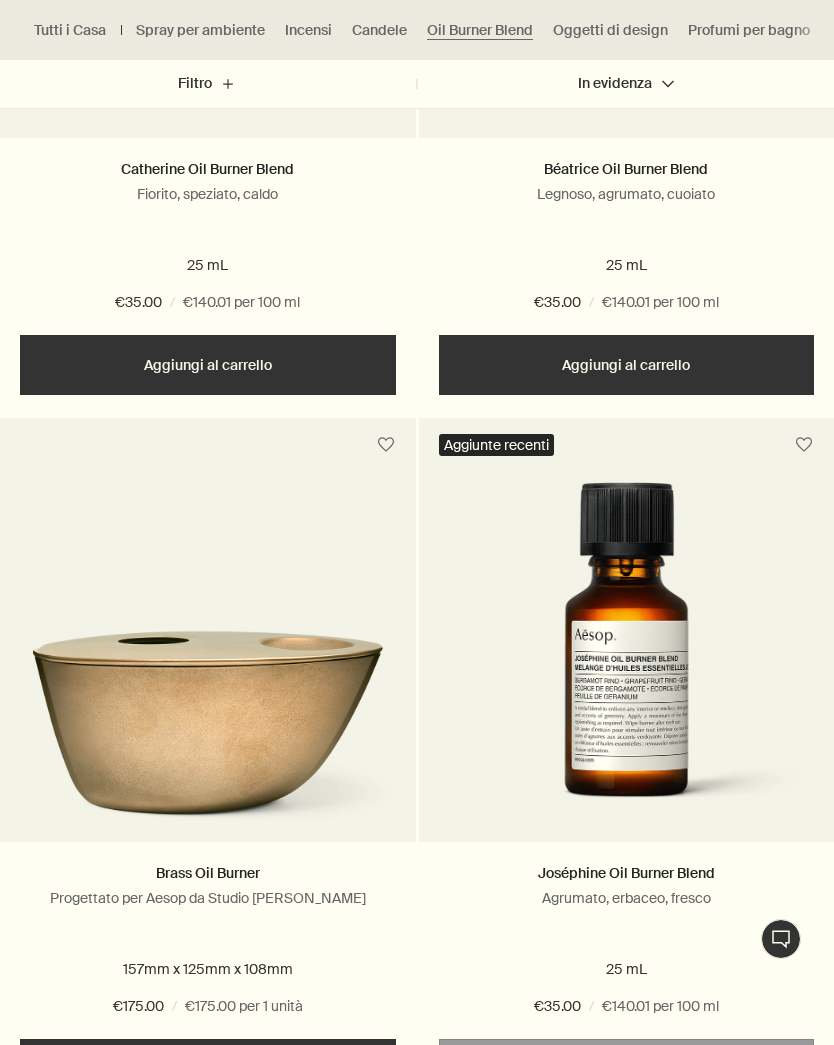 click at bounding box center (208, 712) 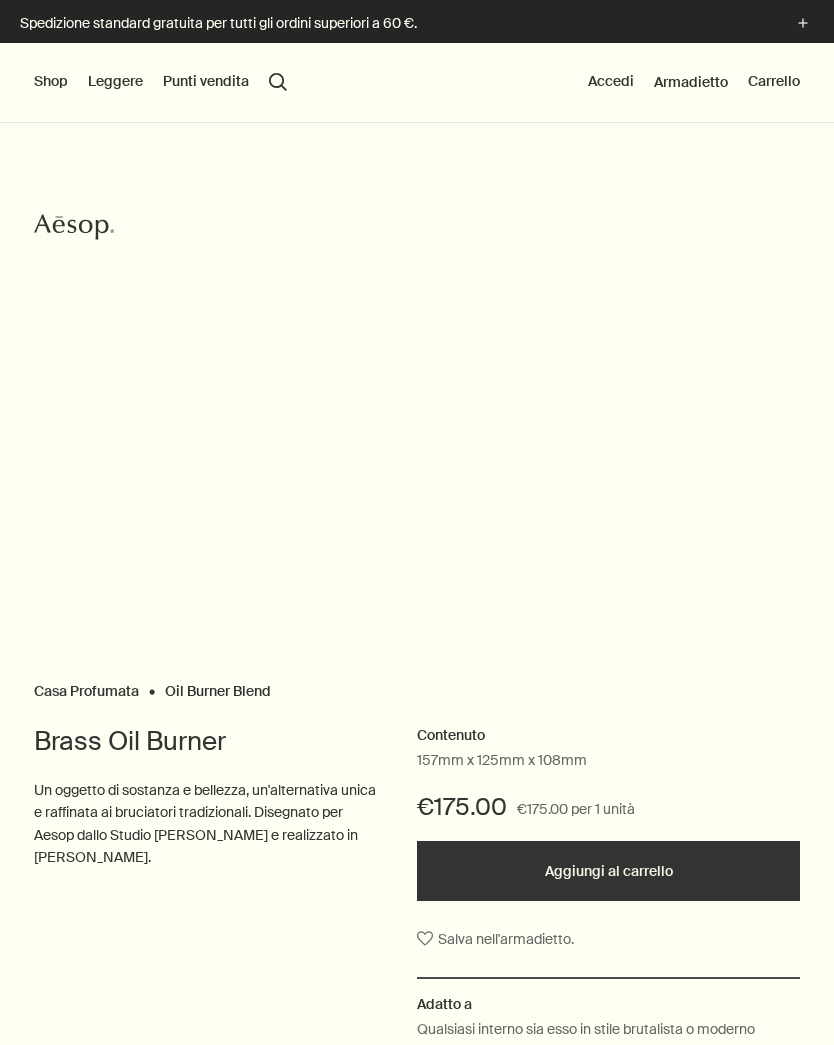 scroll, scrollTop: 0, scrollLeft: 0, axis: both 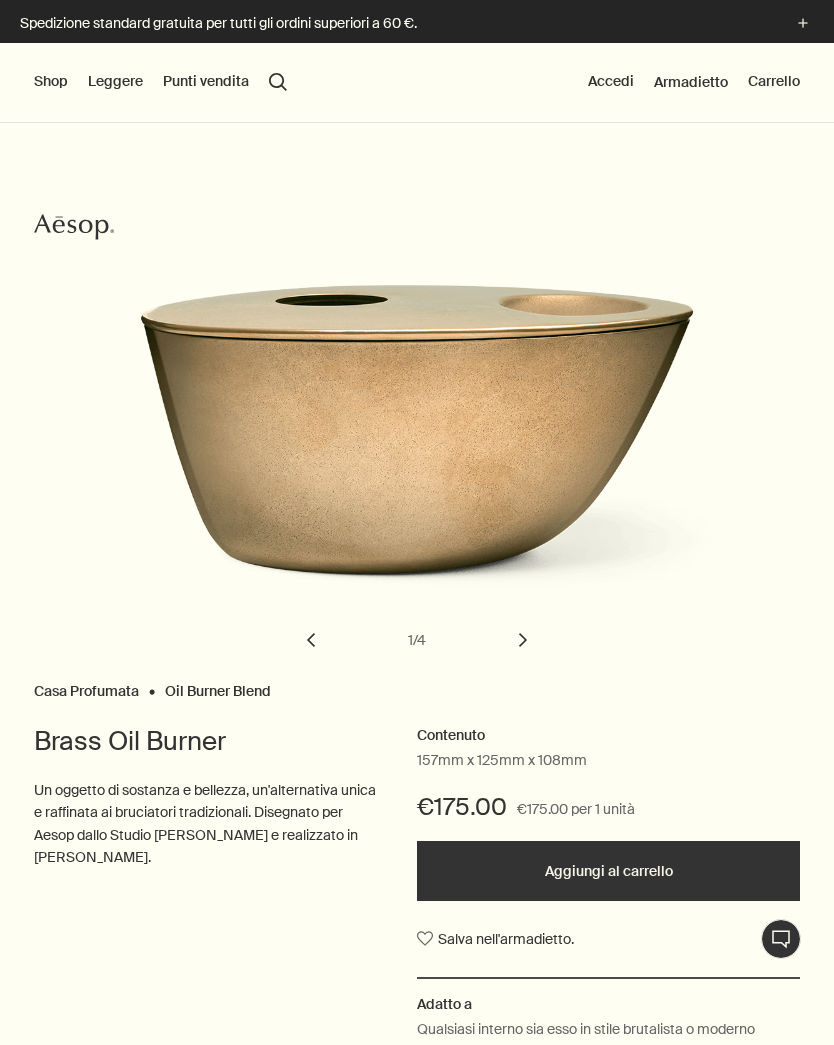 click on "chevron" at bounding box center (523, 640) 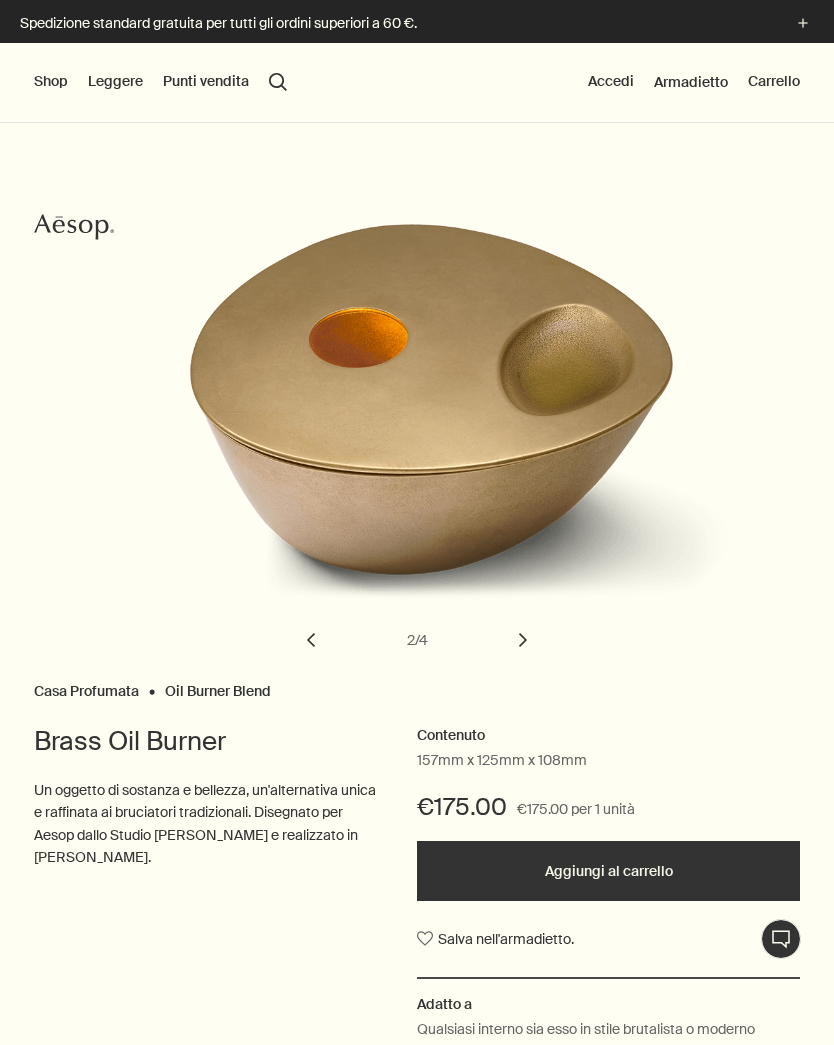 click on "chevron" at bounding box center (523, 640) 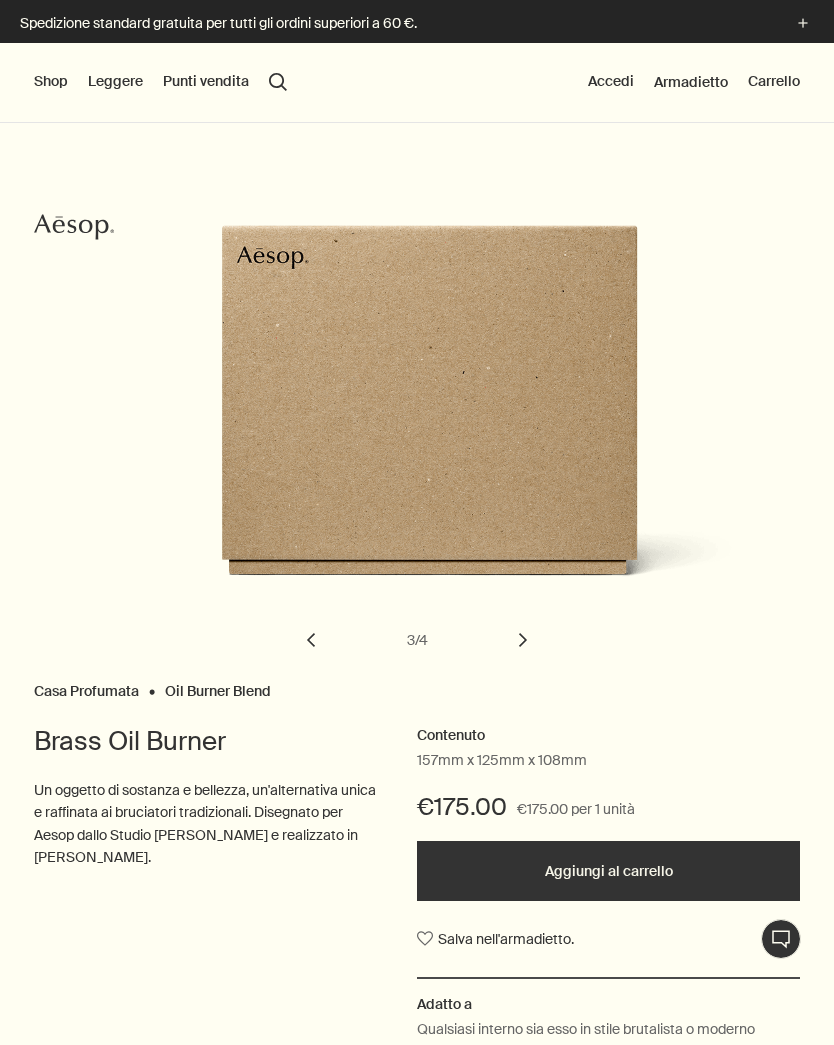 click on "chevron" at bounding box center (523, 640) 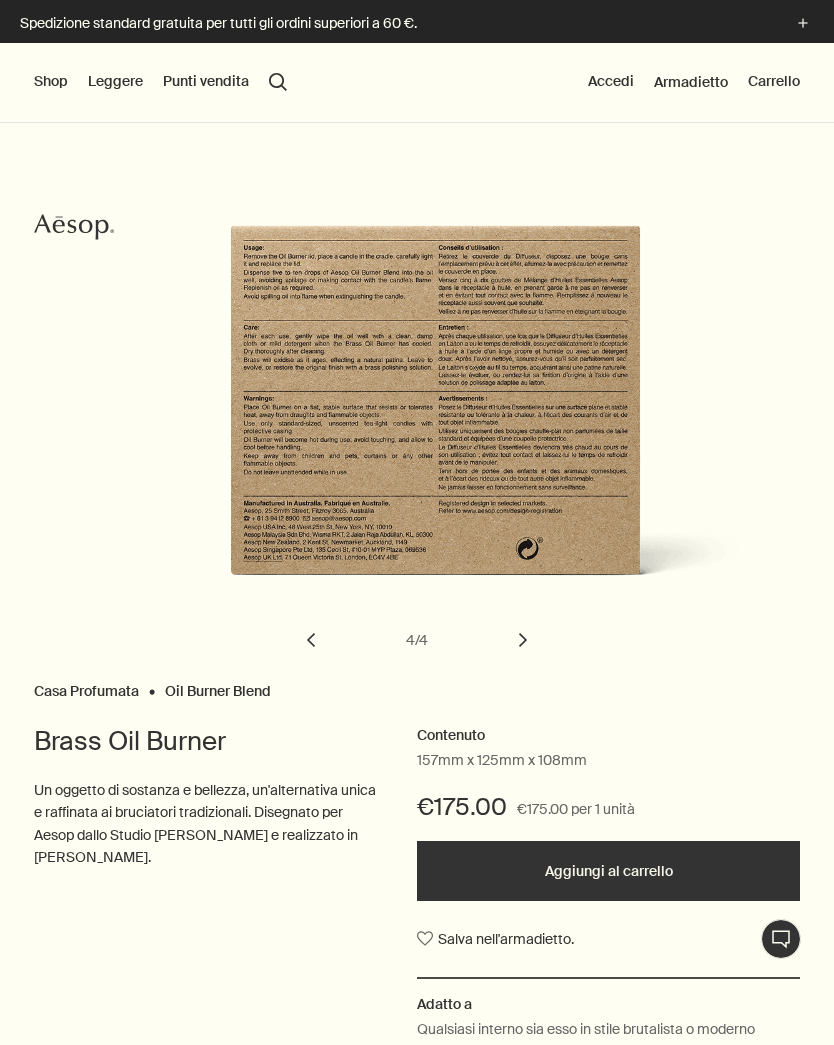 click on "chevron" at bounding box center (523, 640) 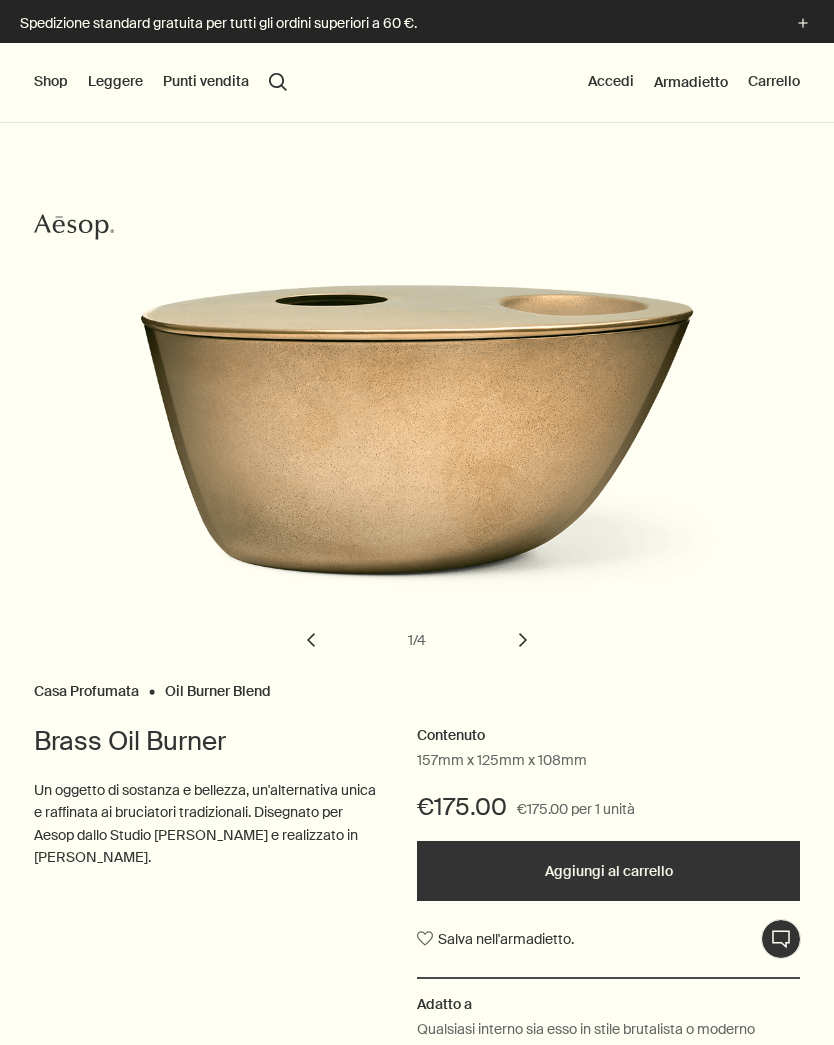 click on "chevron" at bounding box center [523, 640] 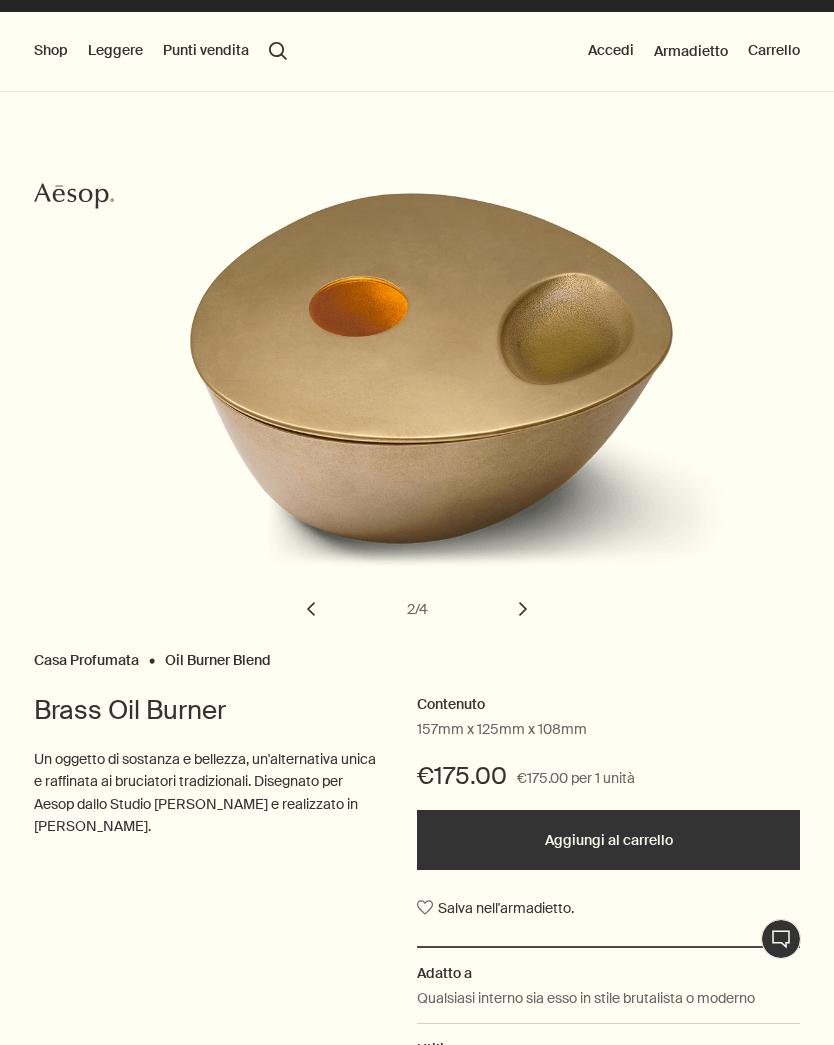 scroll, scrollTop: 0, scrollLeft: 0, axis: both 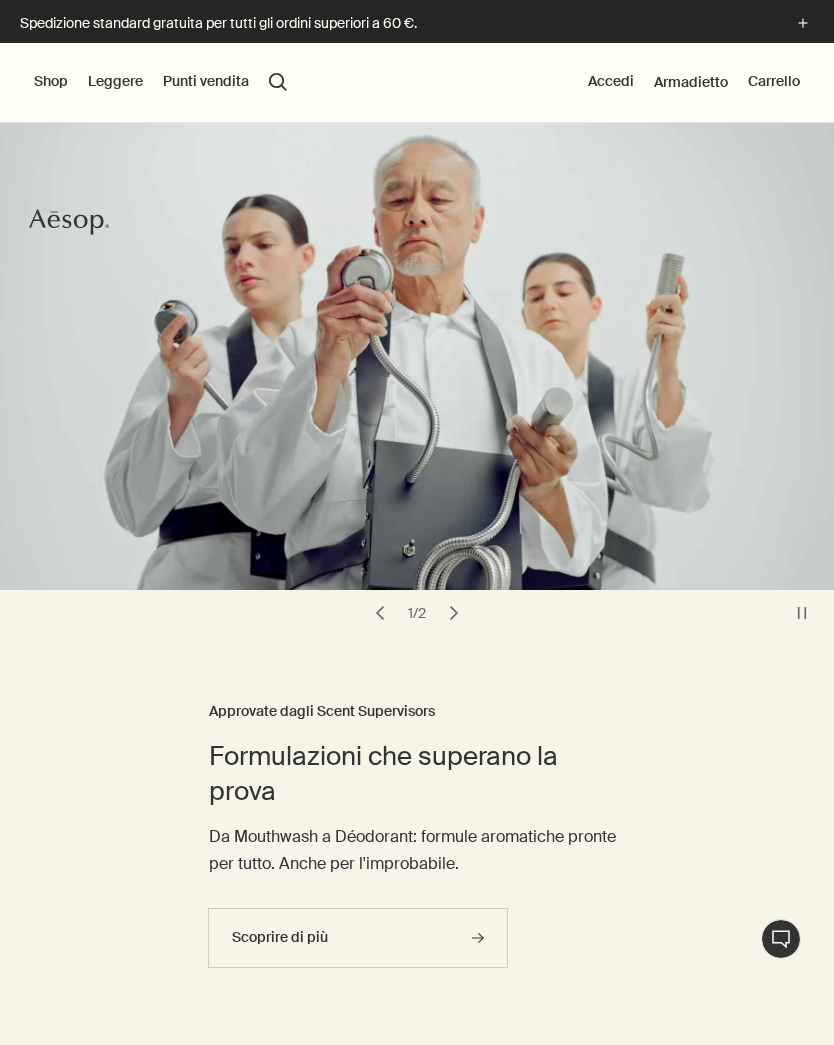 click on "Shop" at bounding box center [51, 82] 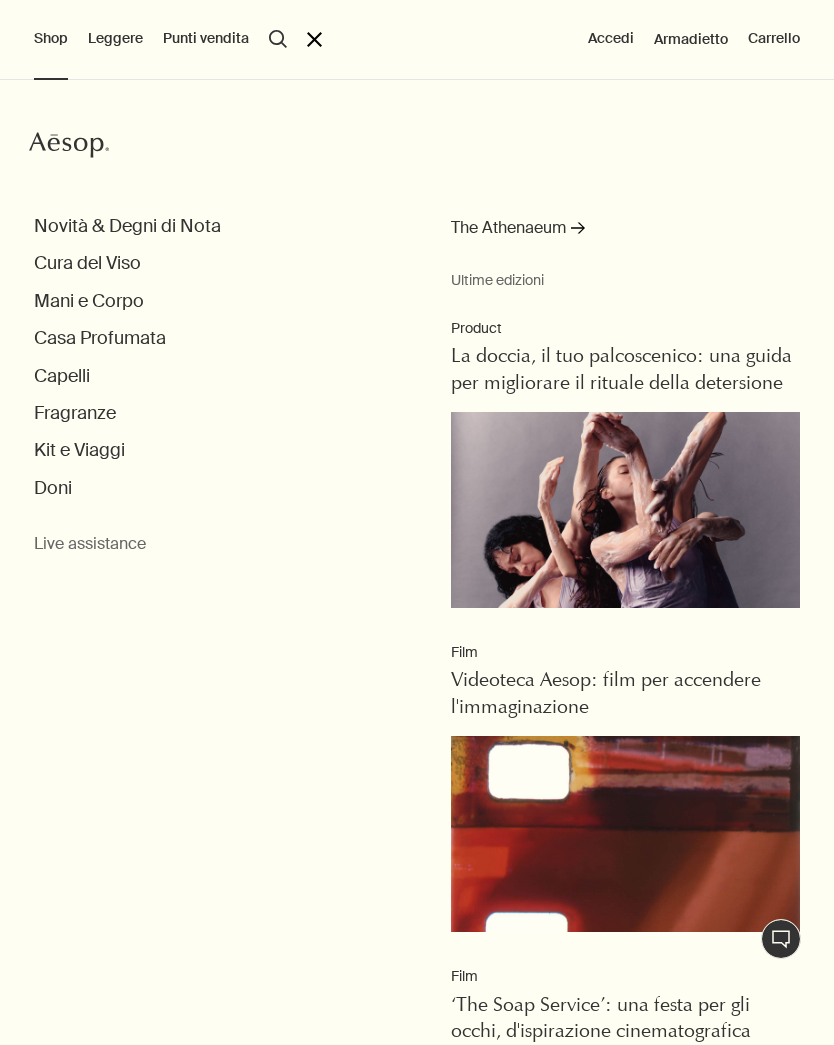 click on "Mani e Corpo" at bounding box center (89, 301) 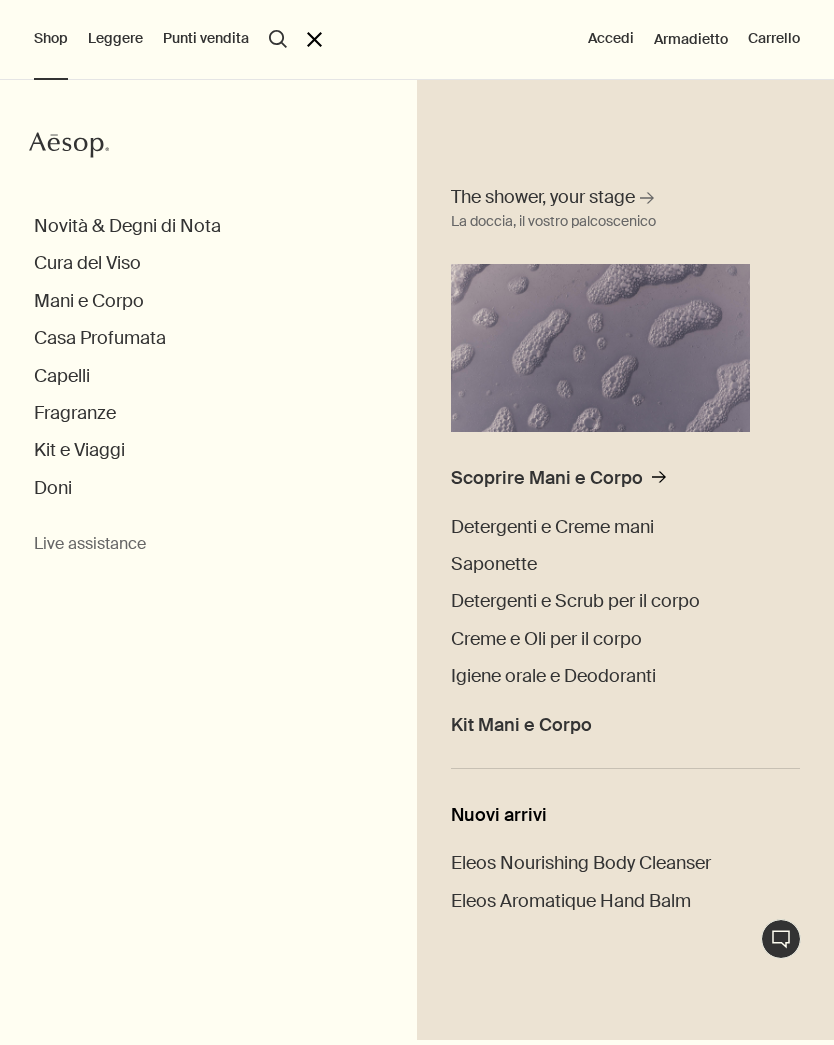 scroll, scrollTop: 49, scrollLeft: 0, axis: vertical 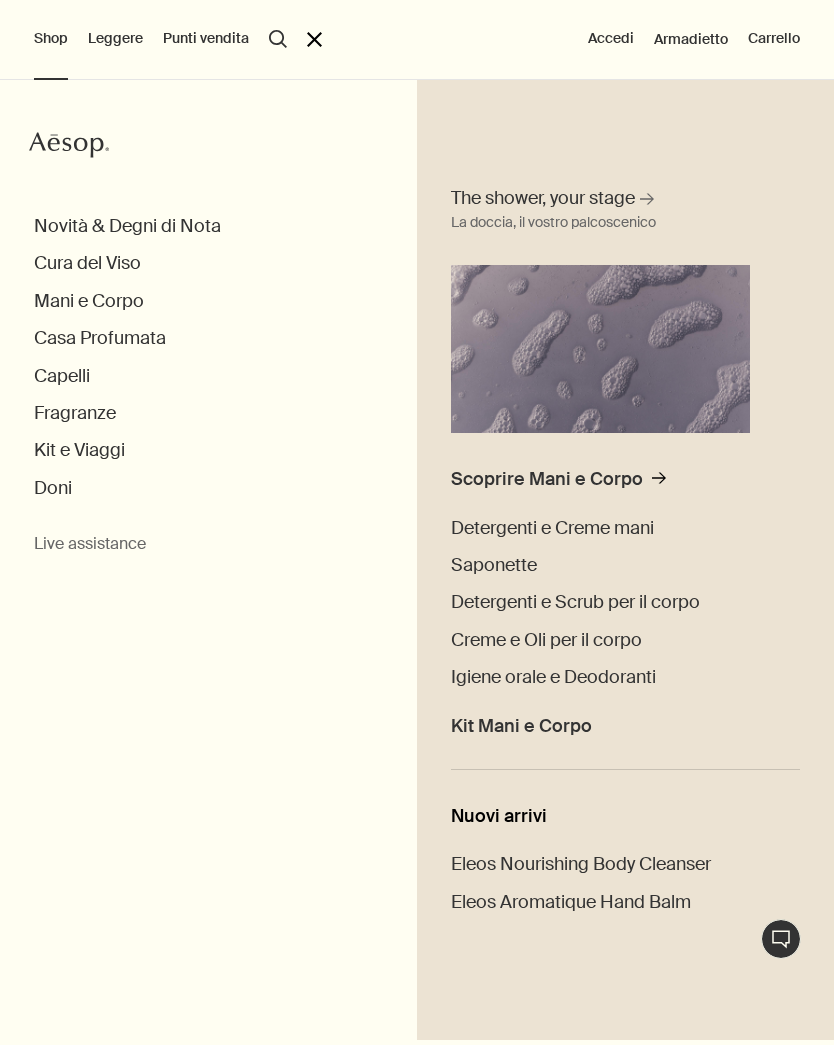 click on "Detergenti e Scrub per il corpo" at bounding box center (575, 602) 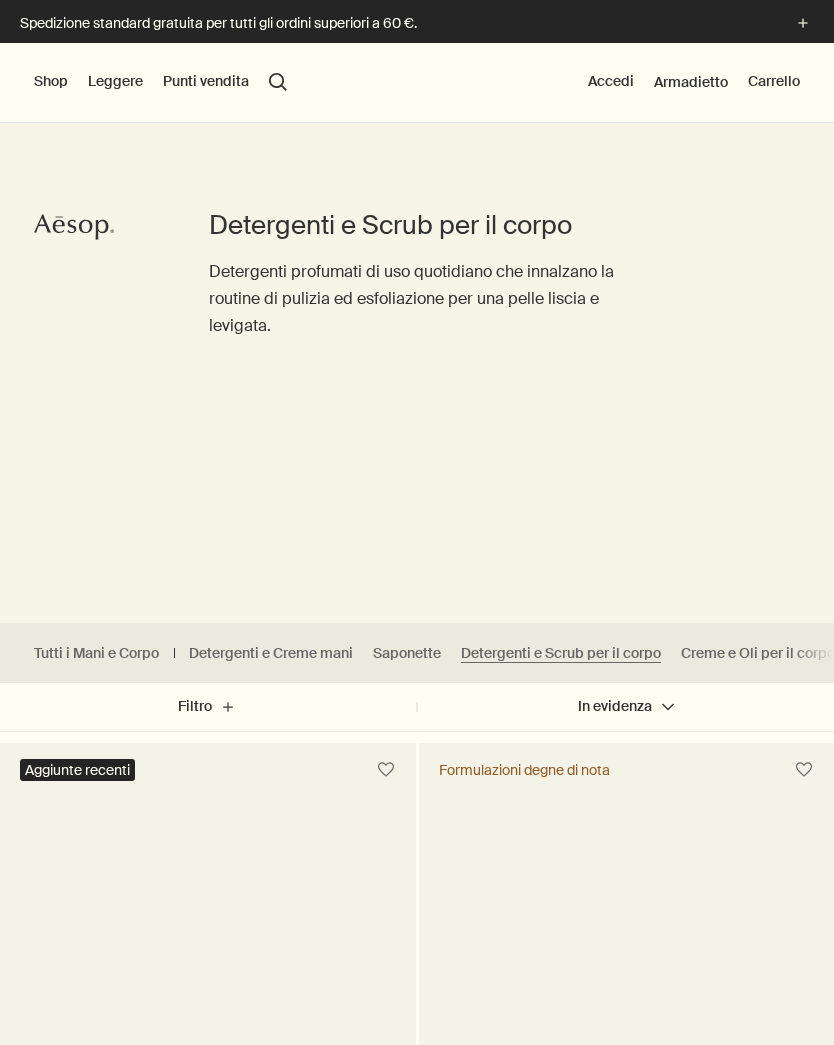 scroll, scrollTop: 0, scrollLeft: 0, axis: both 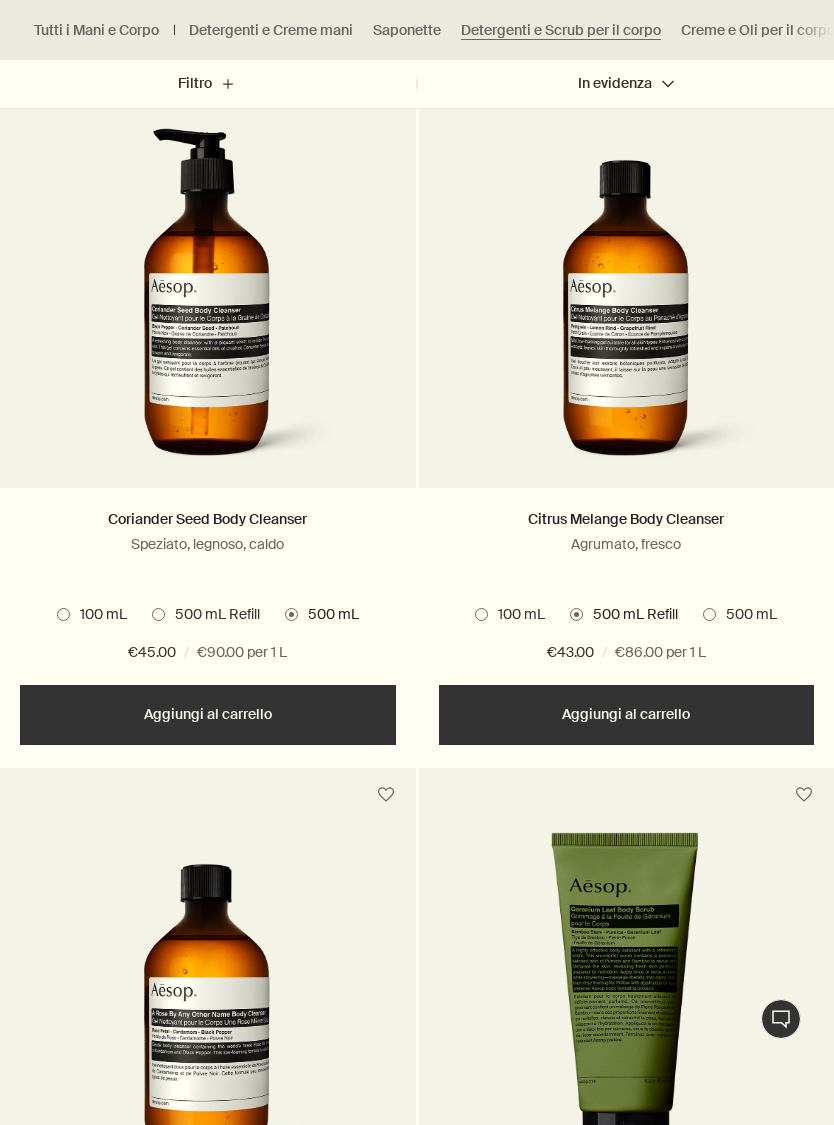click on "100 mL" at bounding box center [516, 615] 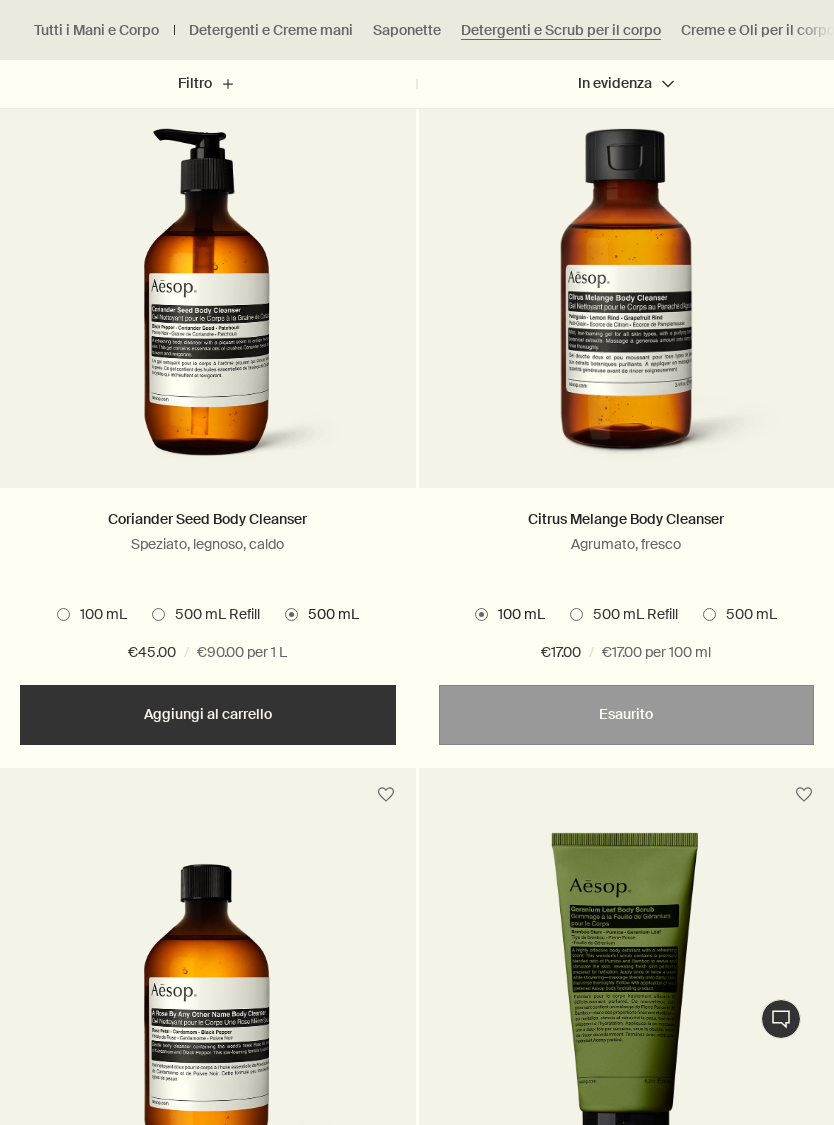 click on "Citrus Melange Body Cleanser Agrumato, fresco 3 formati  /  Da €17.00 100 mL 500 mL Refill 500 mL 100 mL 500 mL Refill 500 mL €17.00 chevron €17.00 / €17.00   per   100   ml" at bounding box center (627, 586) 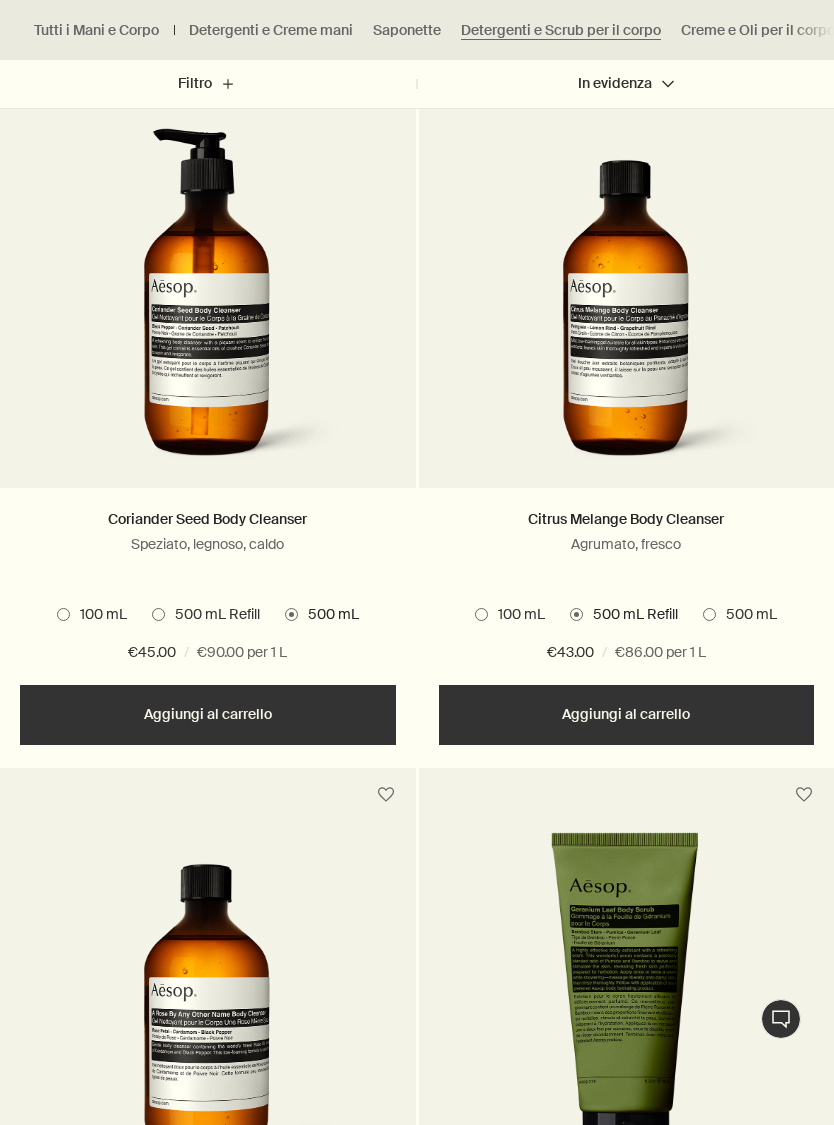 click on "500 mL" at bounding box center (746, 615) 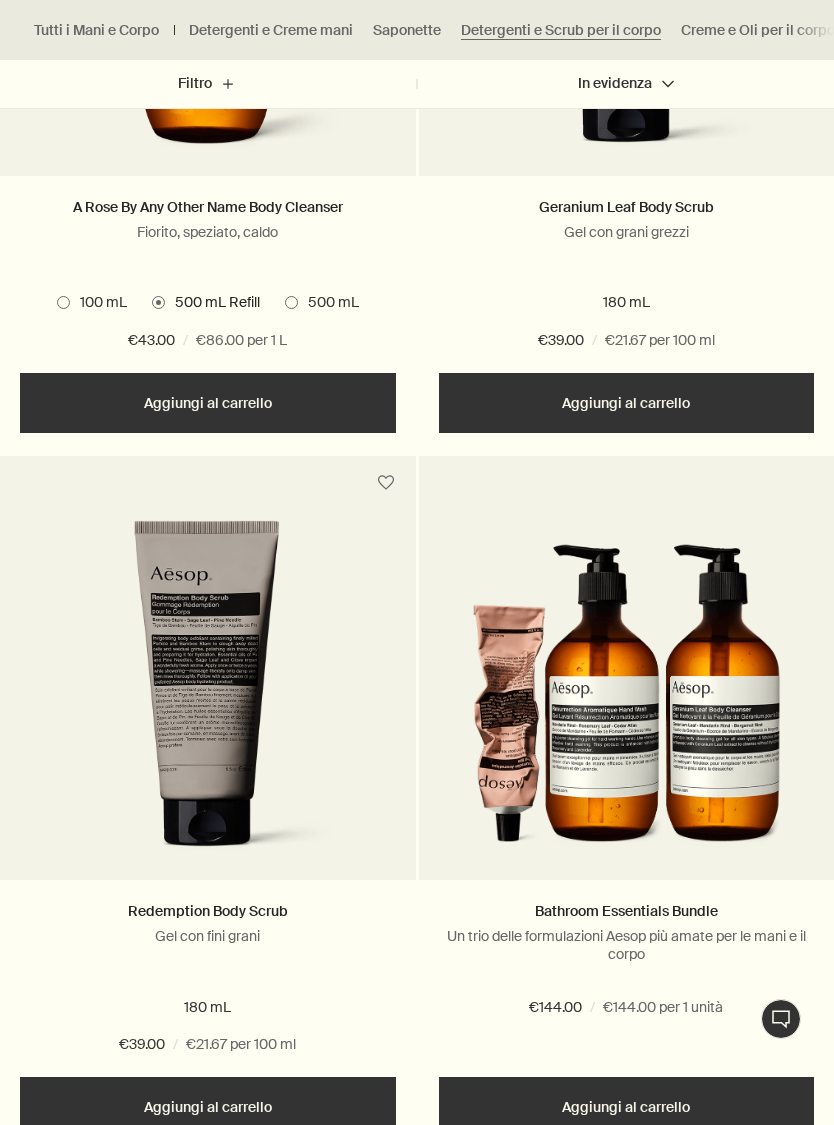 scroll, scrollTop: 2433, scrollLeft: 0, axis: vertical 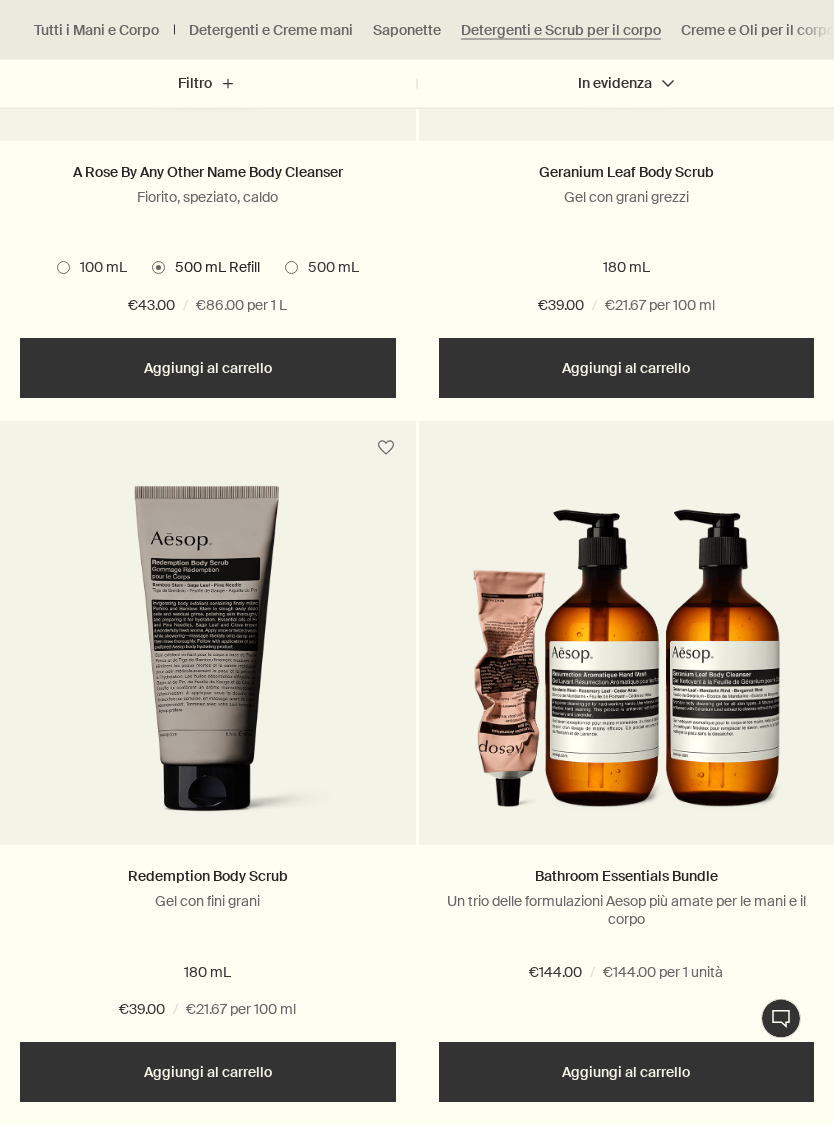 click on "Bathroom Essentials Bundle" at bounding box center (626, 877) 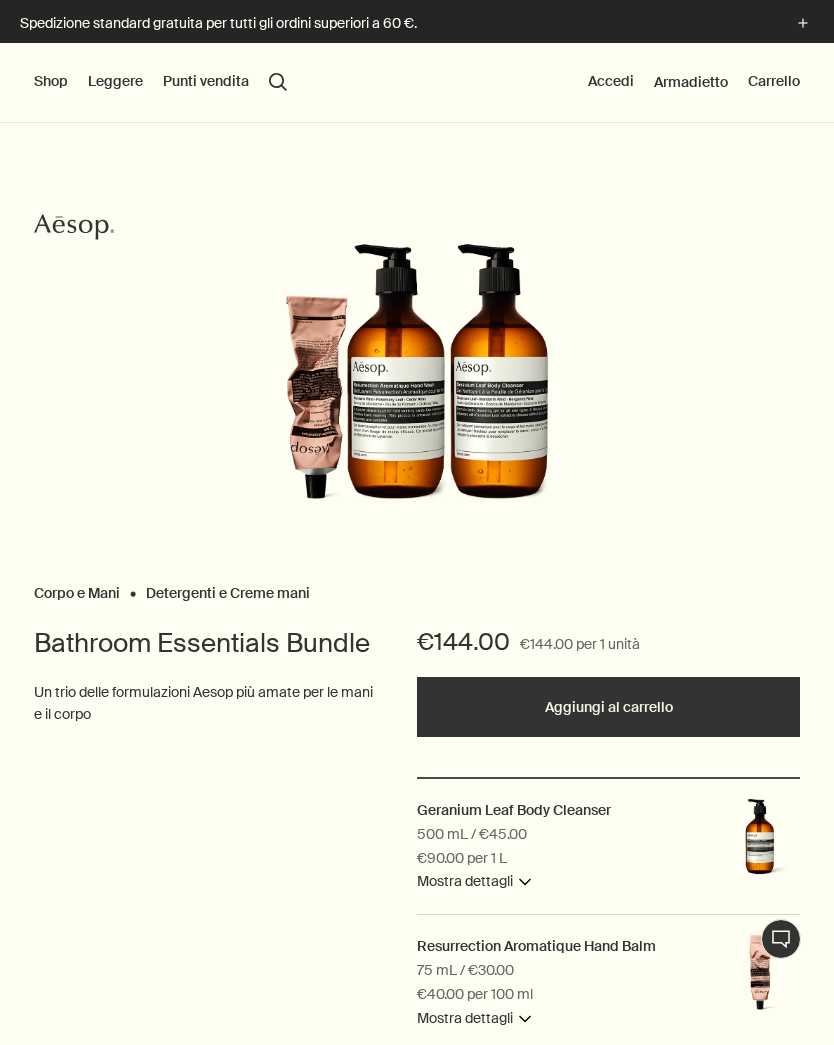 scroll, scrollTop: 0, scrollLeft: 0, axis: both 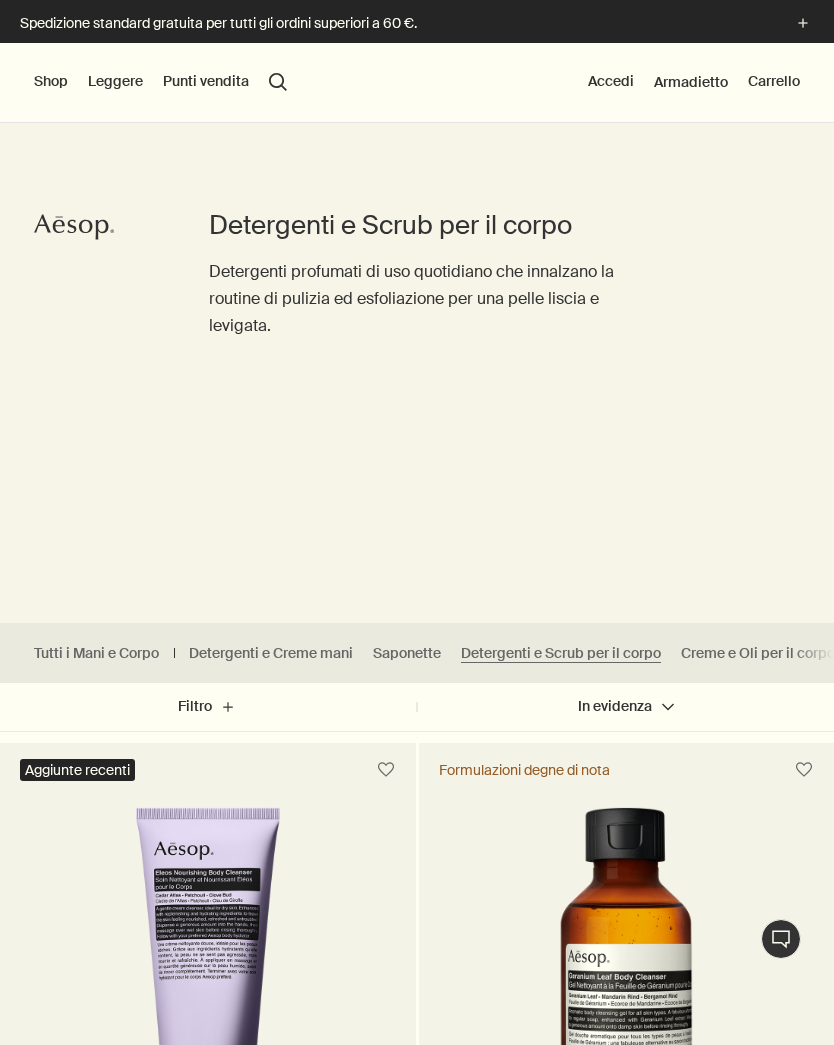 click on "Shop" at bounding box center (51, 82) 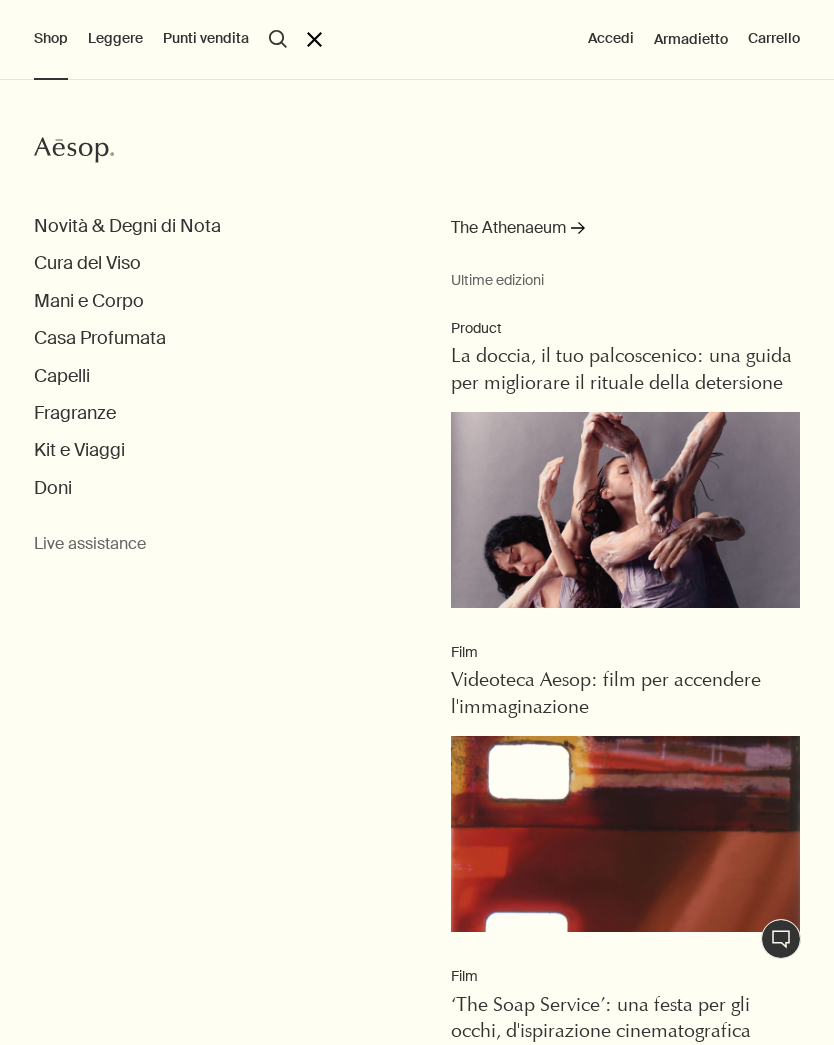 click on "Mani e Corpo" at bounding box center [89, 301] 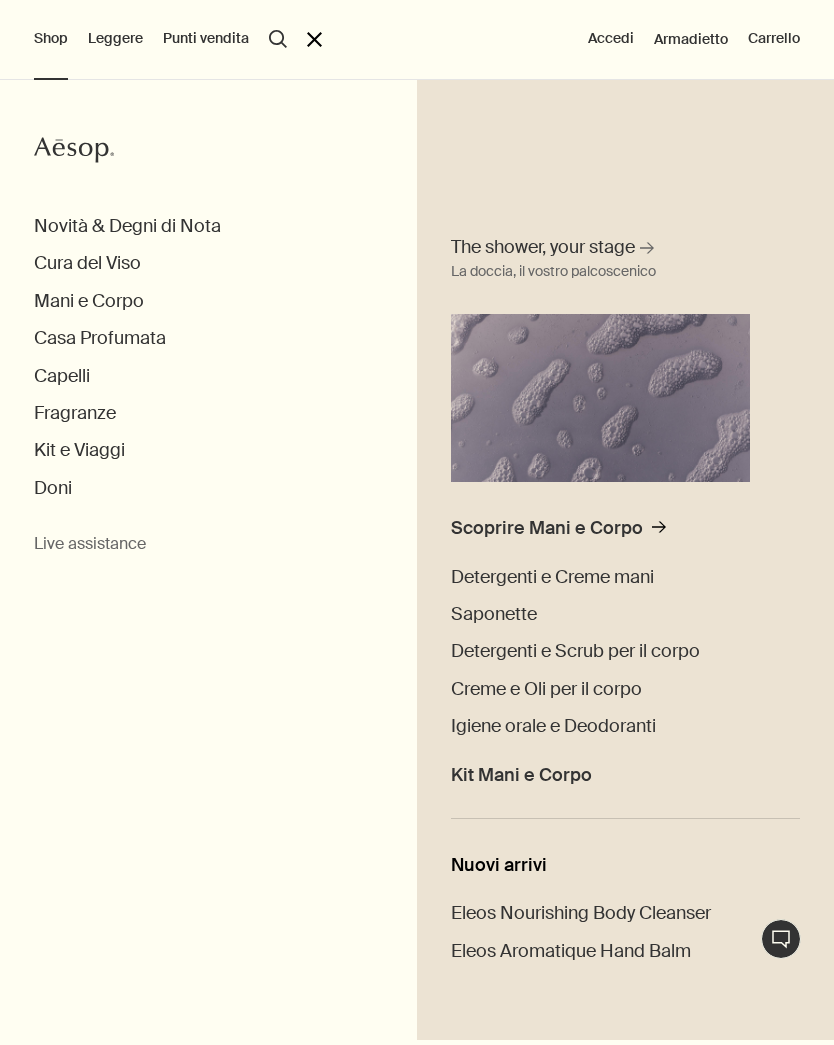 click on "Creme e Oli per il corpo" at bounding box center (546, 689) 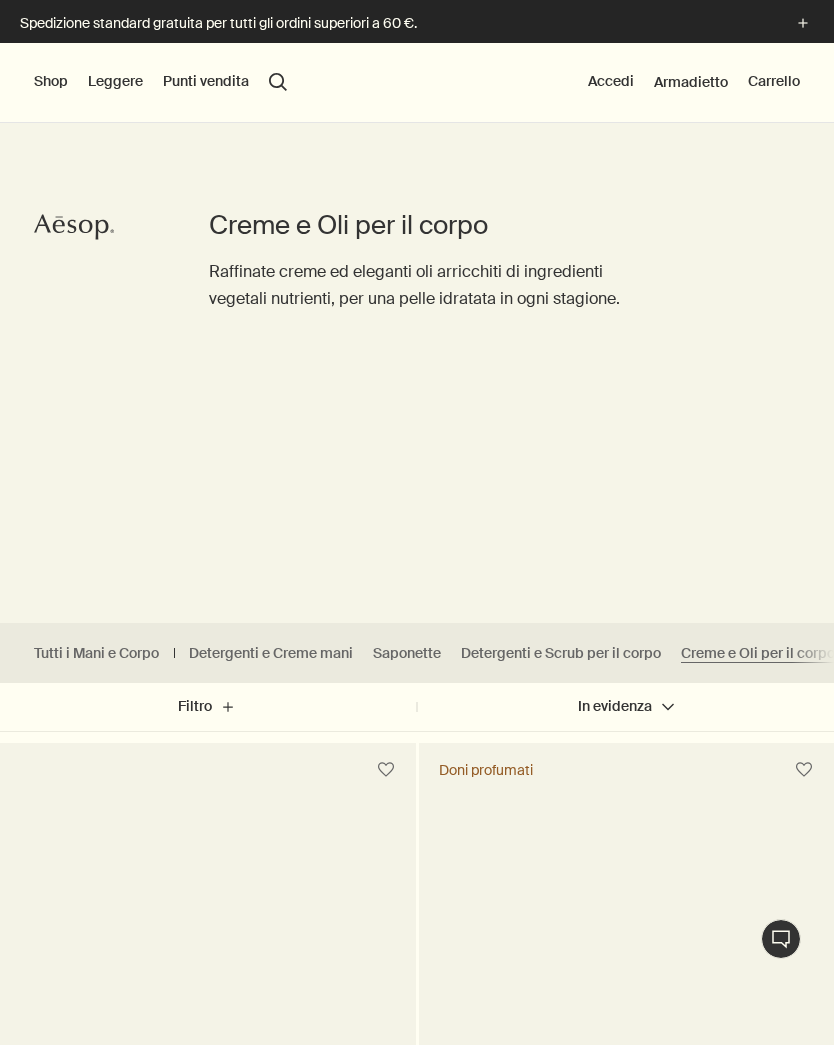 scroll, scrollTop: 0, scrollLeft: 0, axis: both 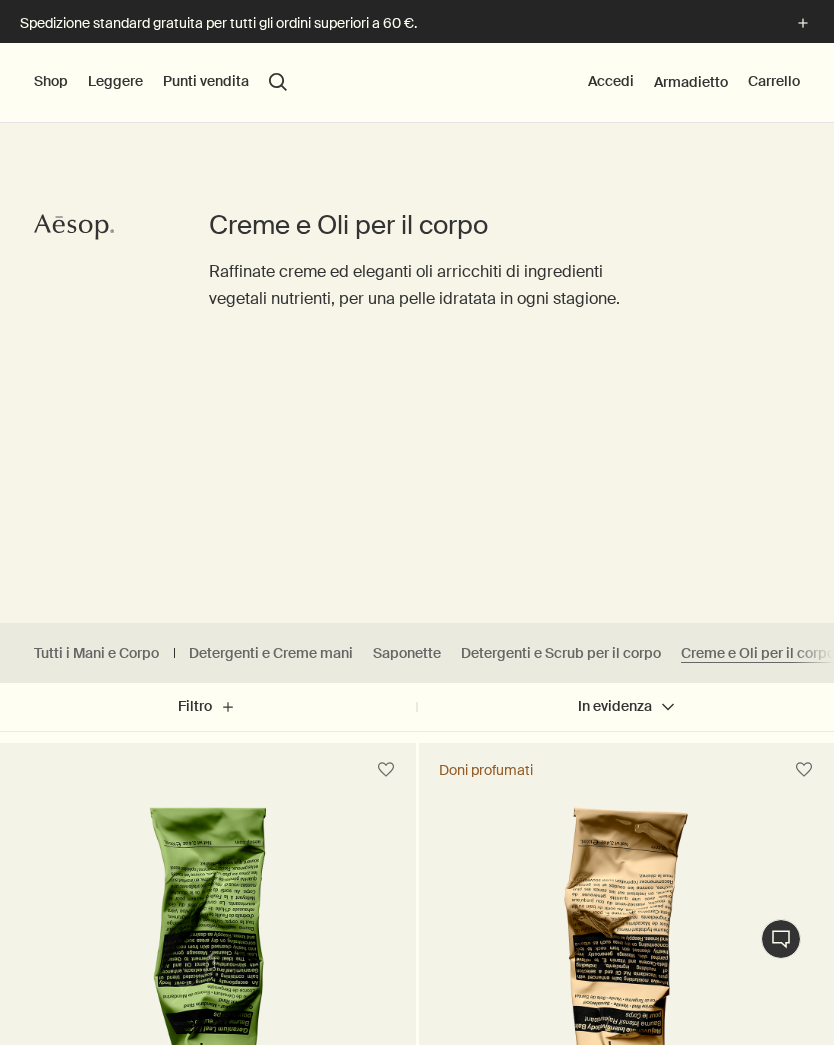 click on "Shop" at bounding box center (51, 82) 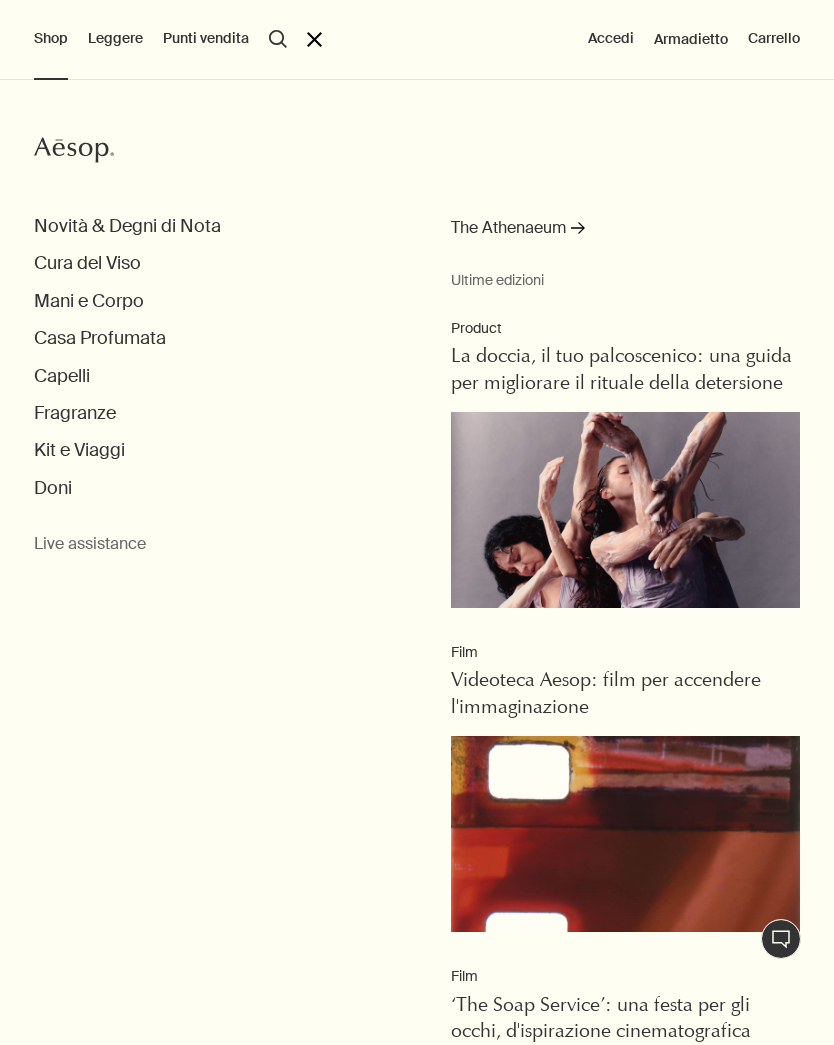 click on "Punti vendita" at bounding box center [206, 39] 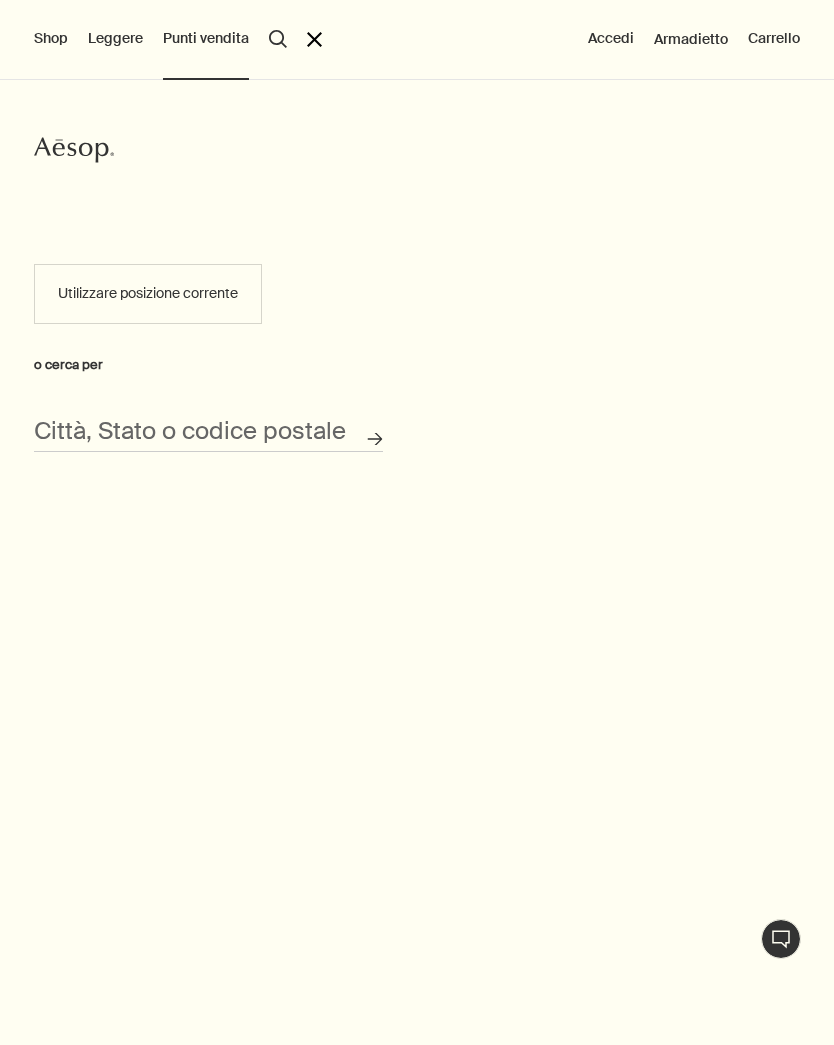 click on "Utilizzare posizione corrente" at bounding box center (148, 294) 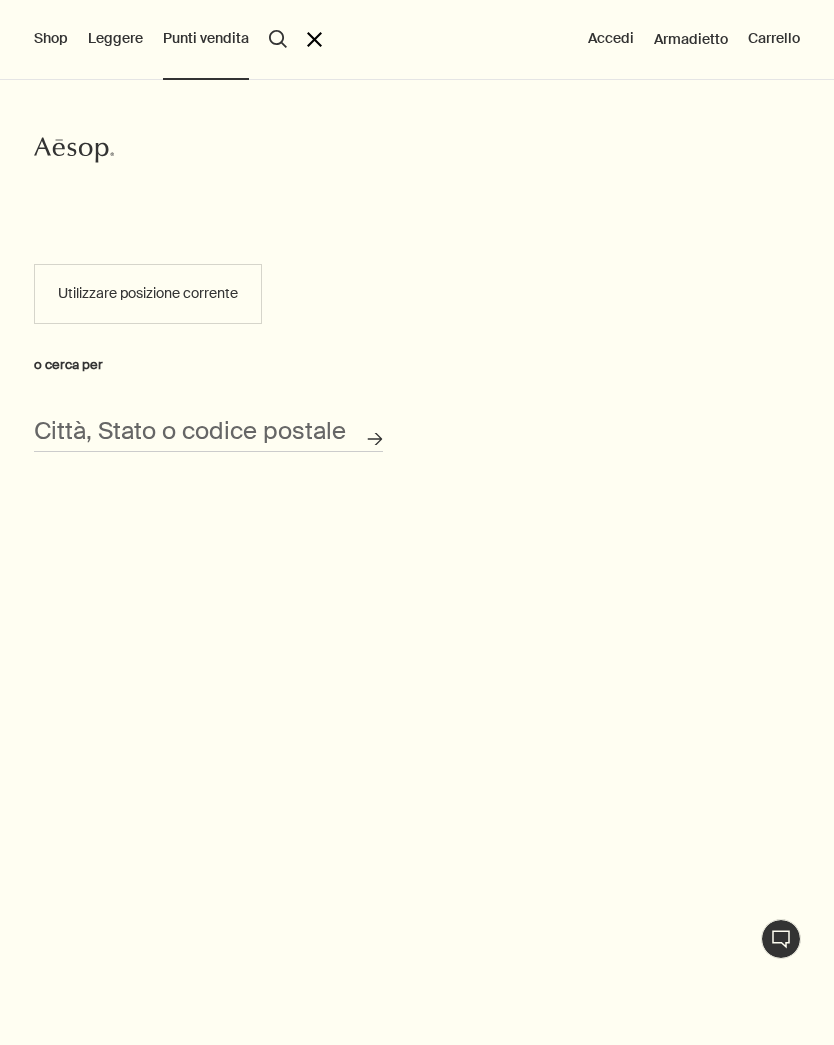 type on "Via Nervesa, 8, 48121 Ravenna RA, Italia" 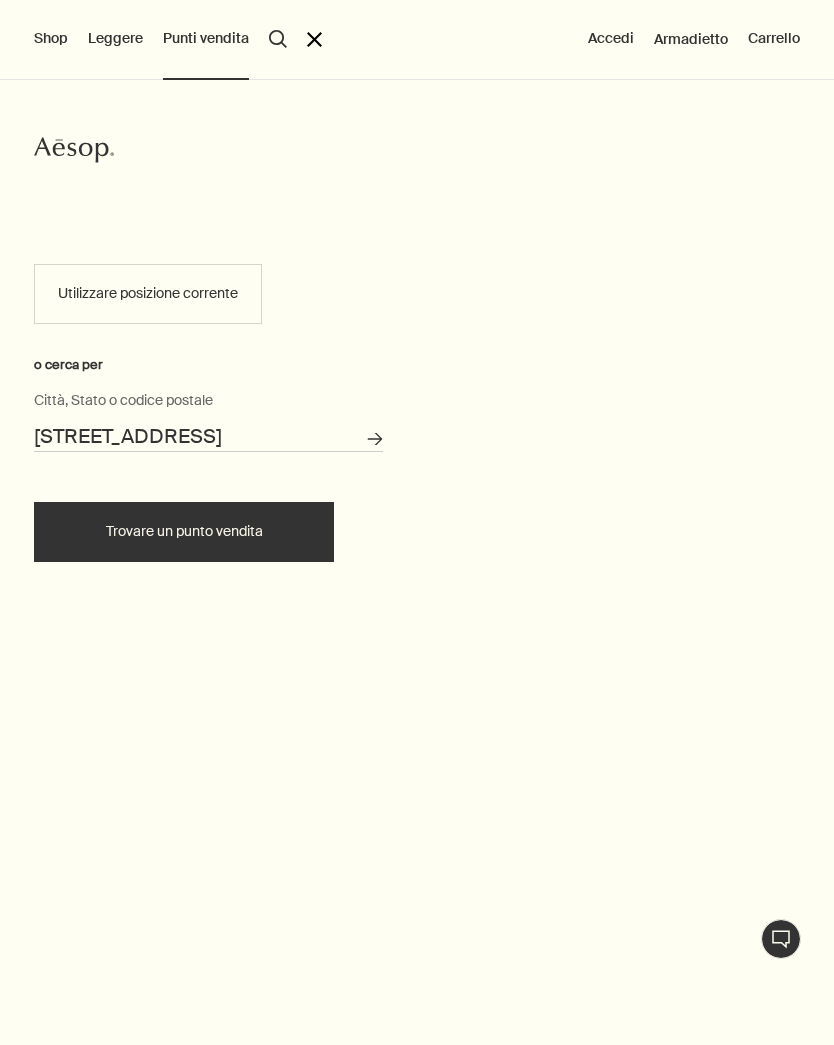 click on "Trovare un punto vendita" at bounding box center (184, 532) 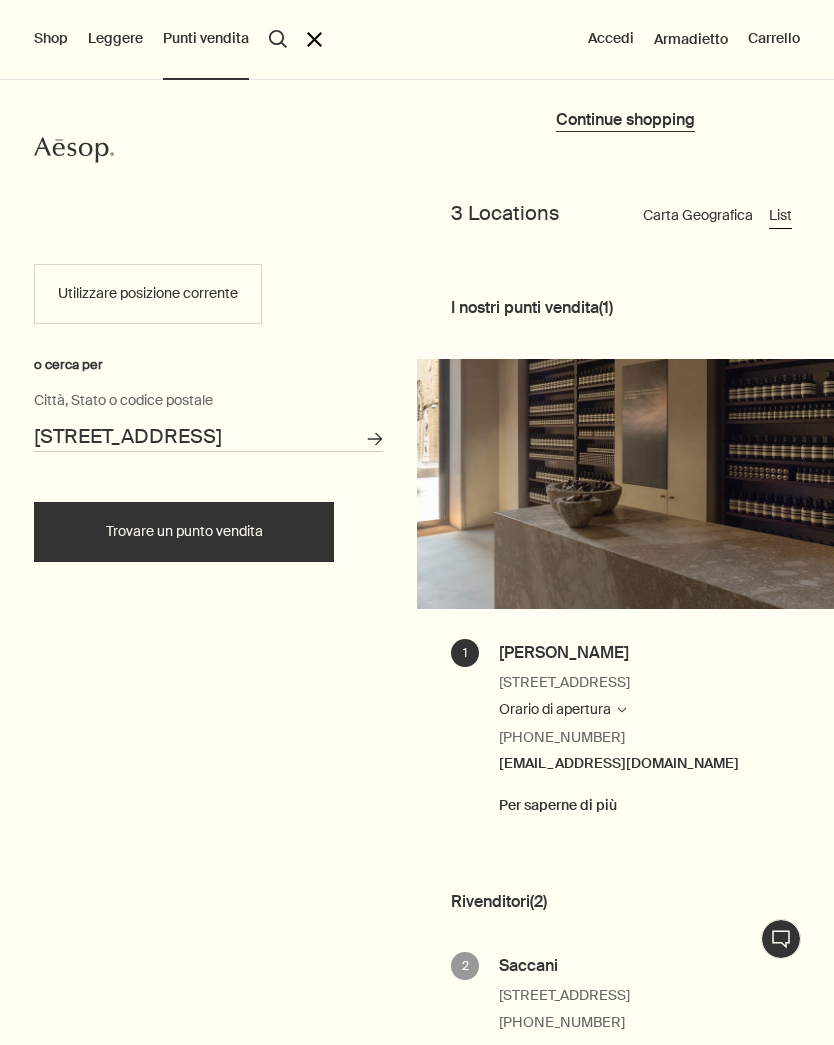 scroll, scrollTop: 66, scrollLeft: 0, axis: vertical 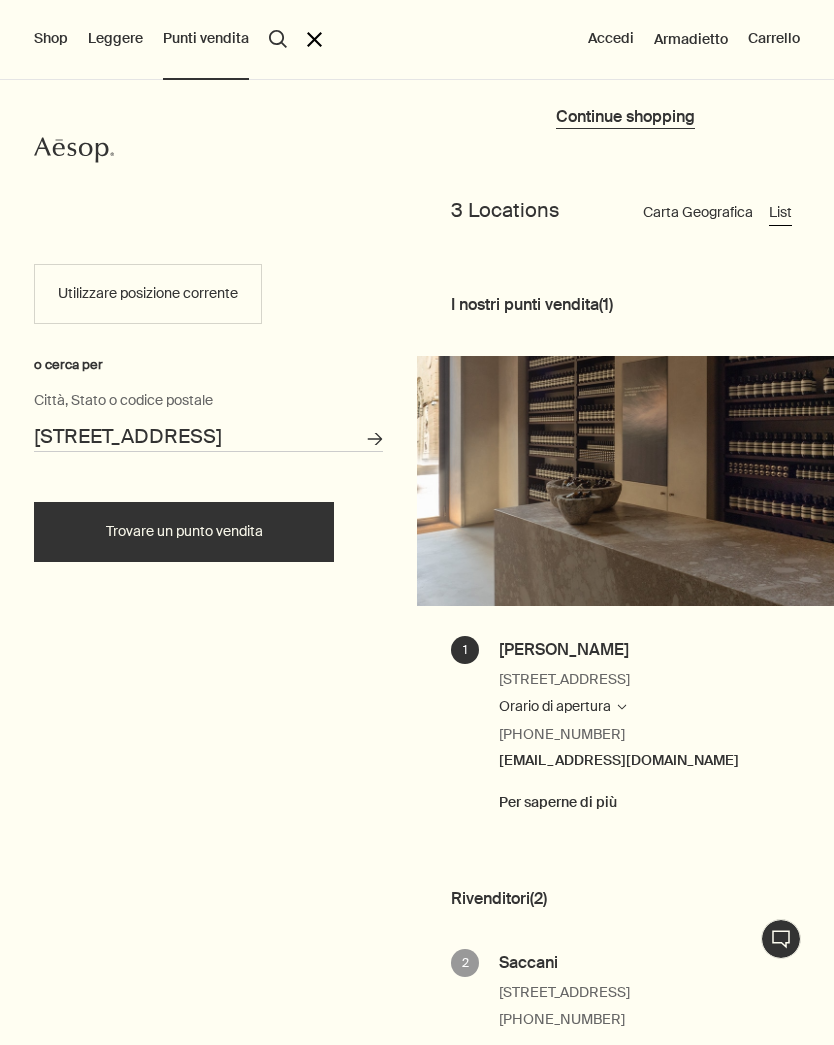 click on "Carta geografica" at bounding box center (698, 213) 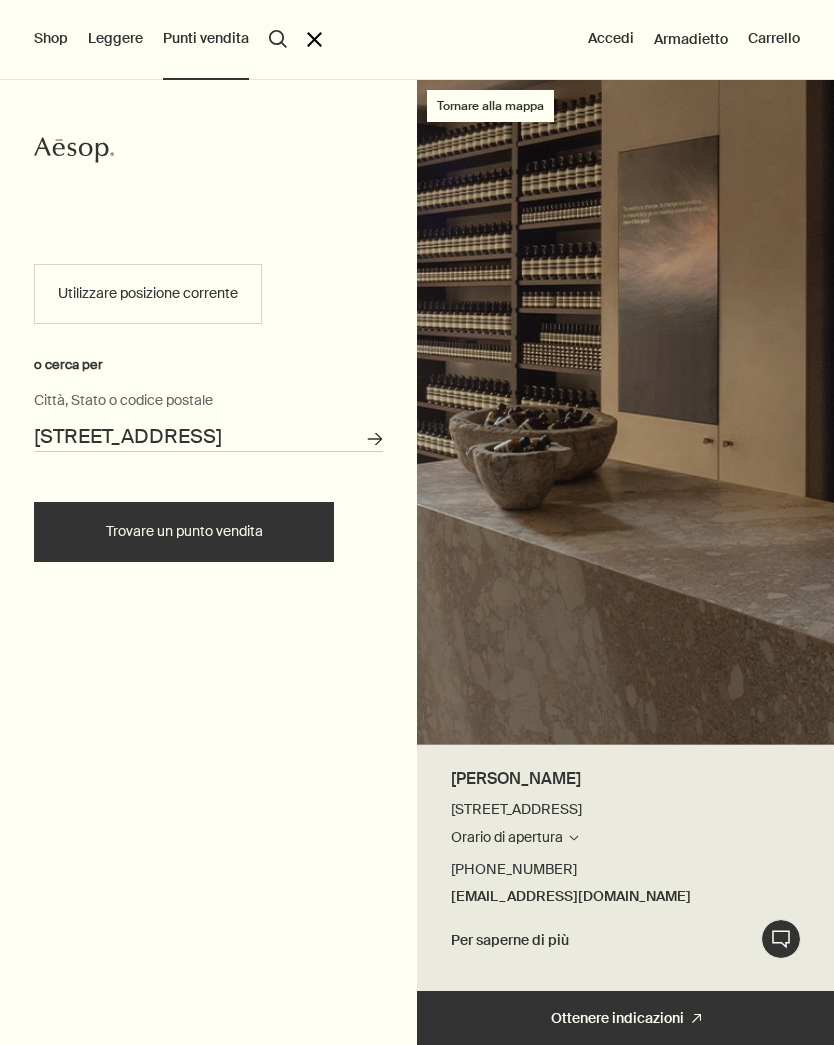 scroll, scrollTop: 0, scrollLeft: 0, axis: both 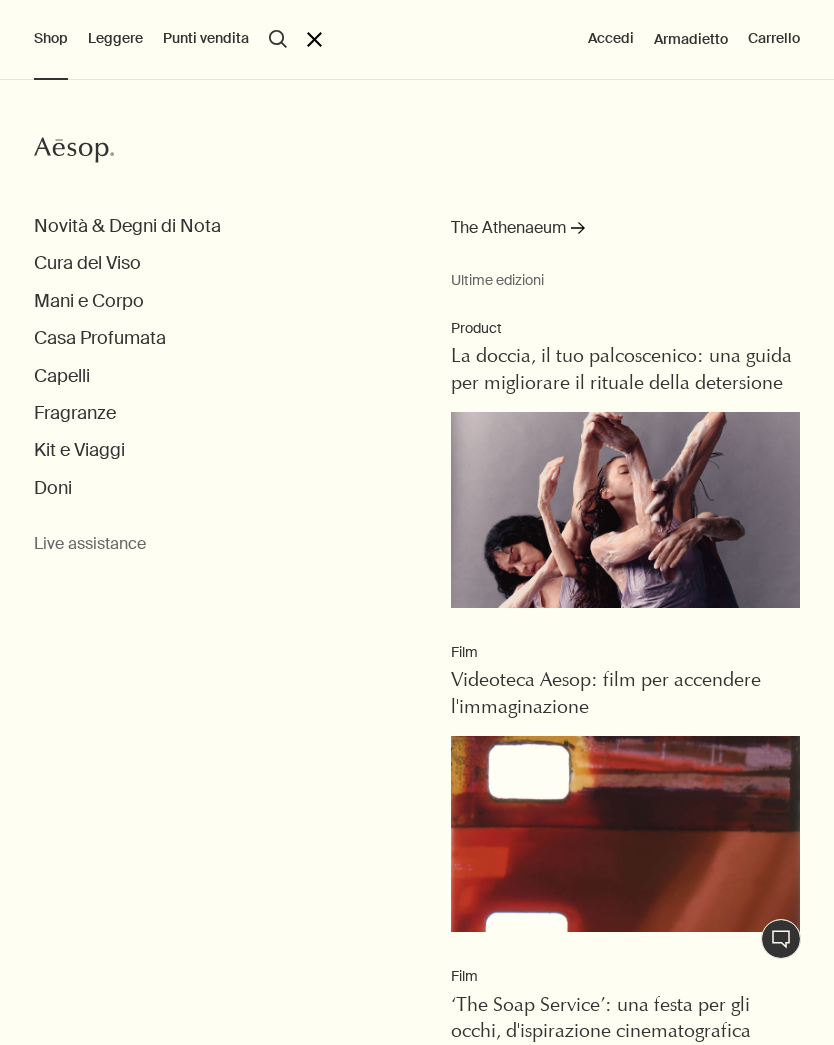 click on "Product La doccia, il tuo palcoscenico: una guida per migliorare il rituale della detersione" at bounding box center [625, 466] 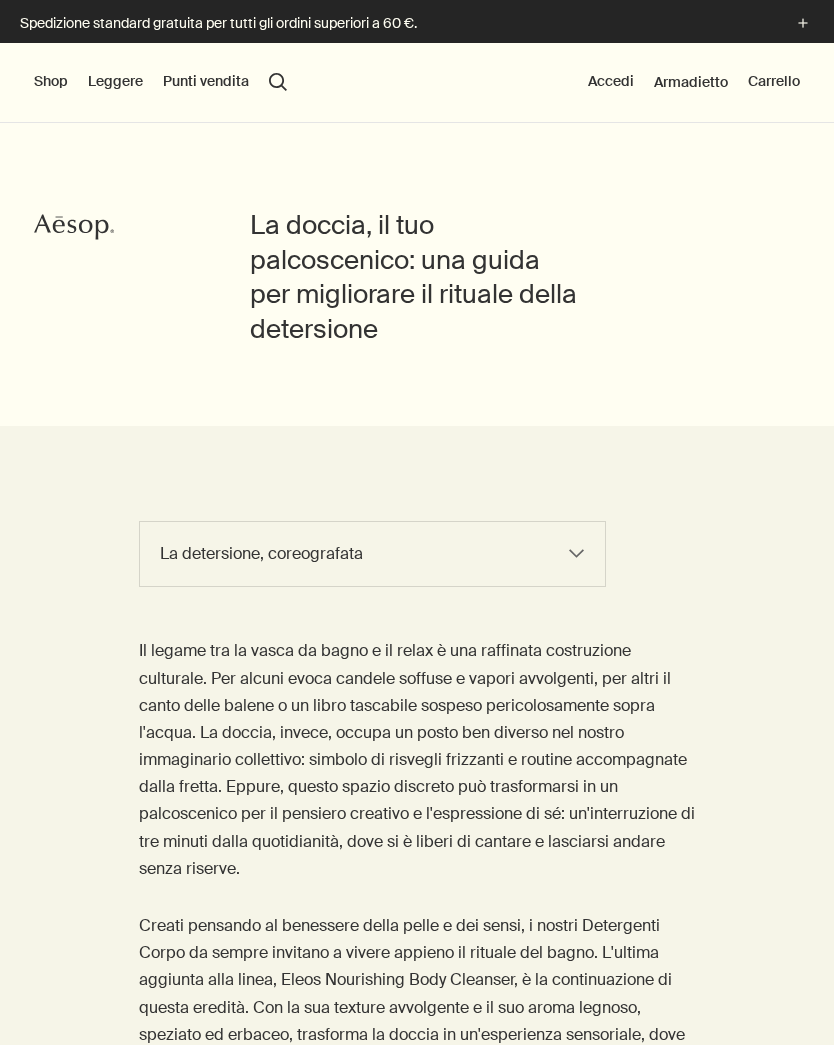 scroll, scrollTop: 0, scrollLeft: 0, axis: both 